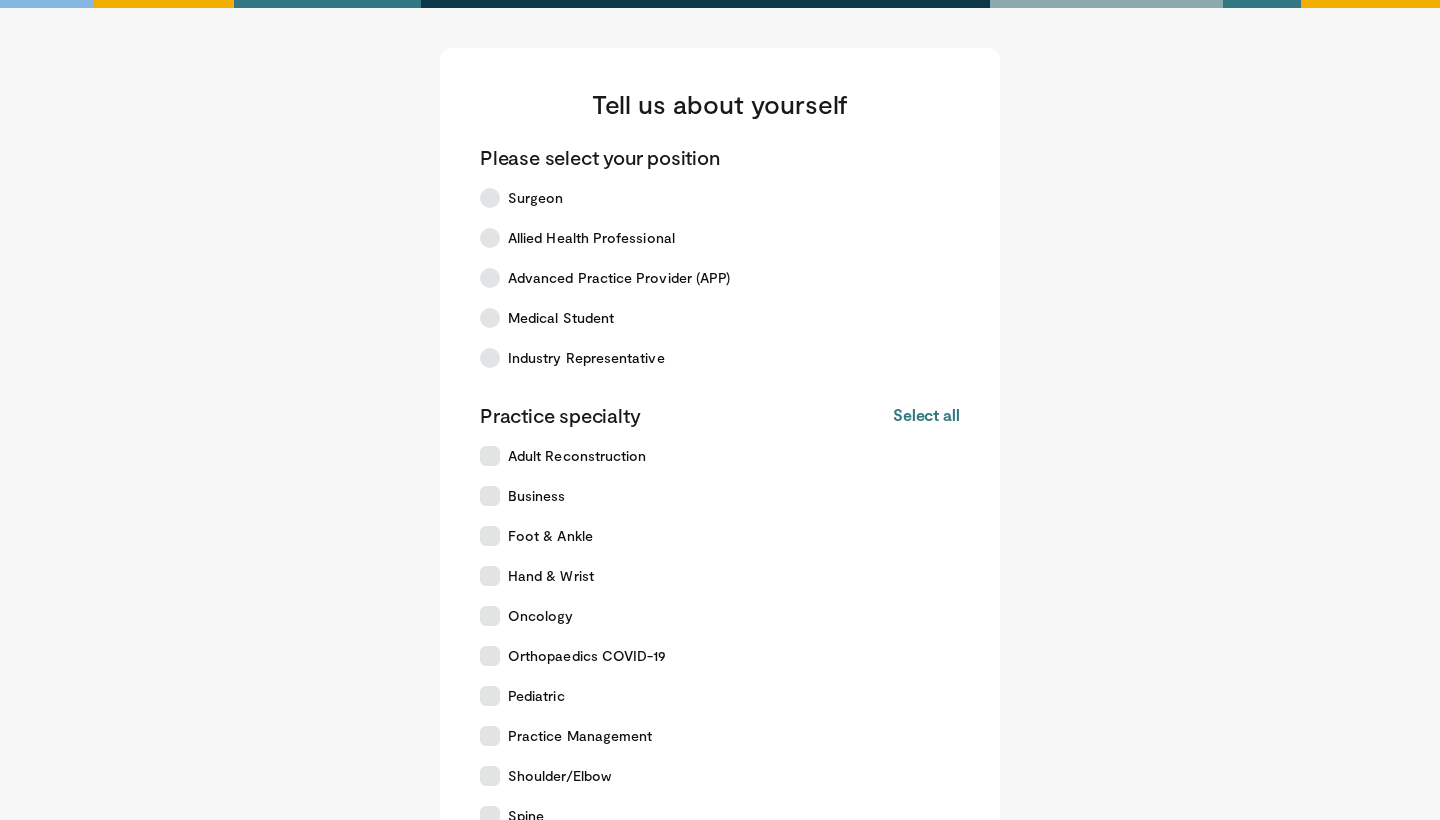 scroll, scrollTop: 229, scrollLeft: 0, axis: vertical 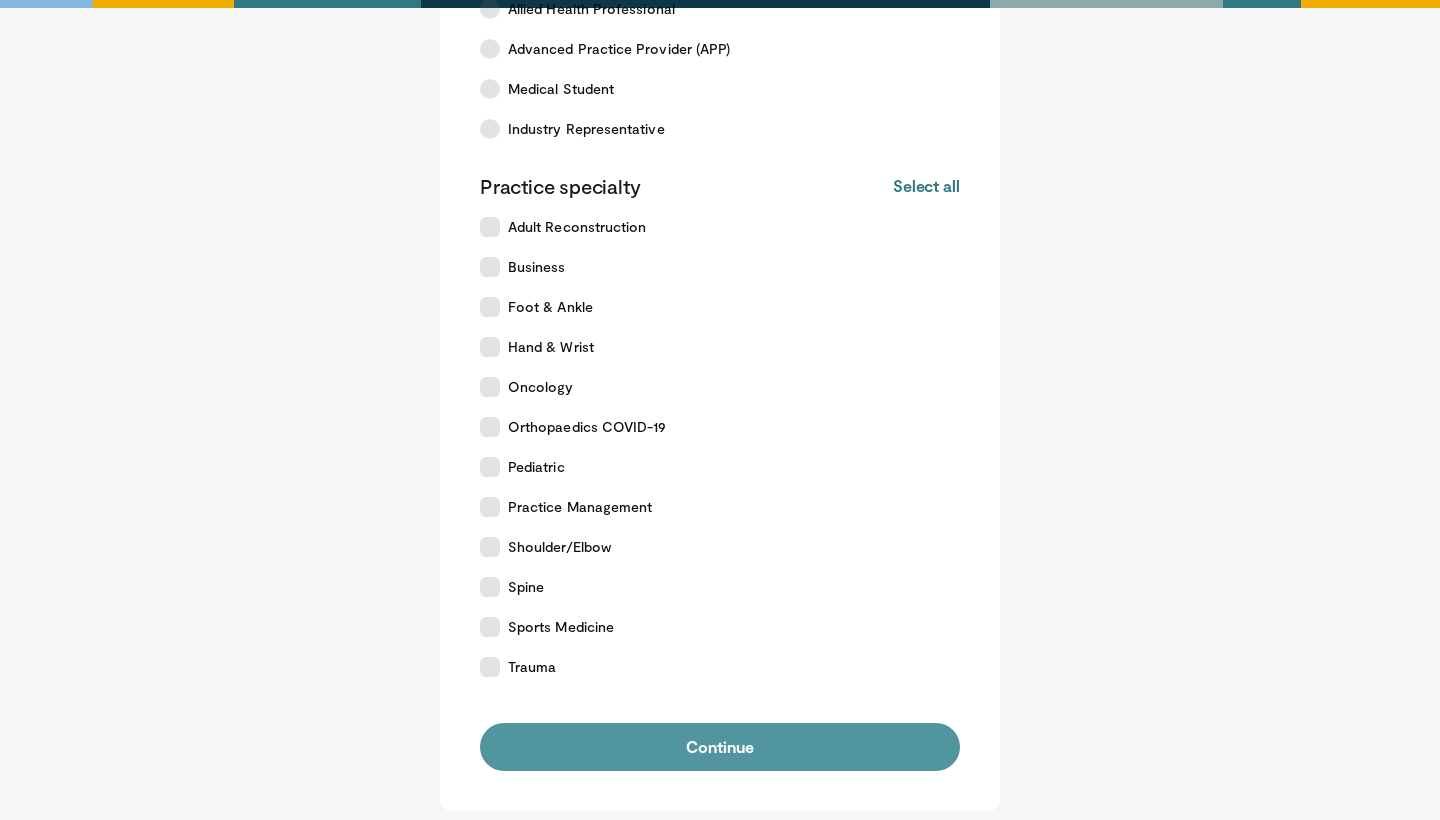 click on "Continue" at bounding box center (720, 747) 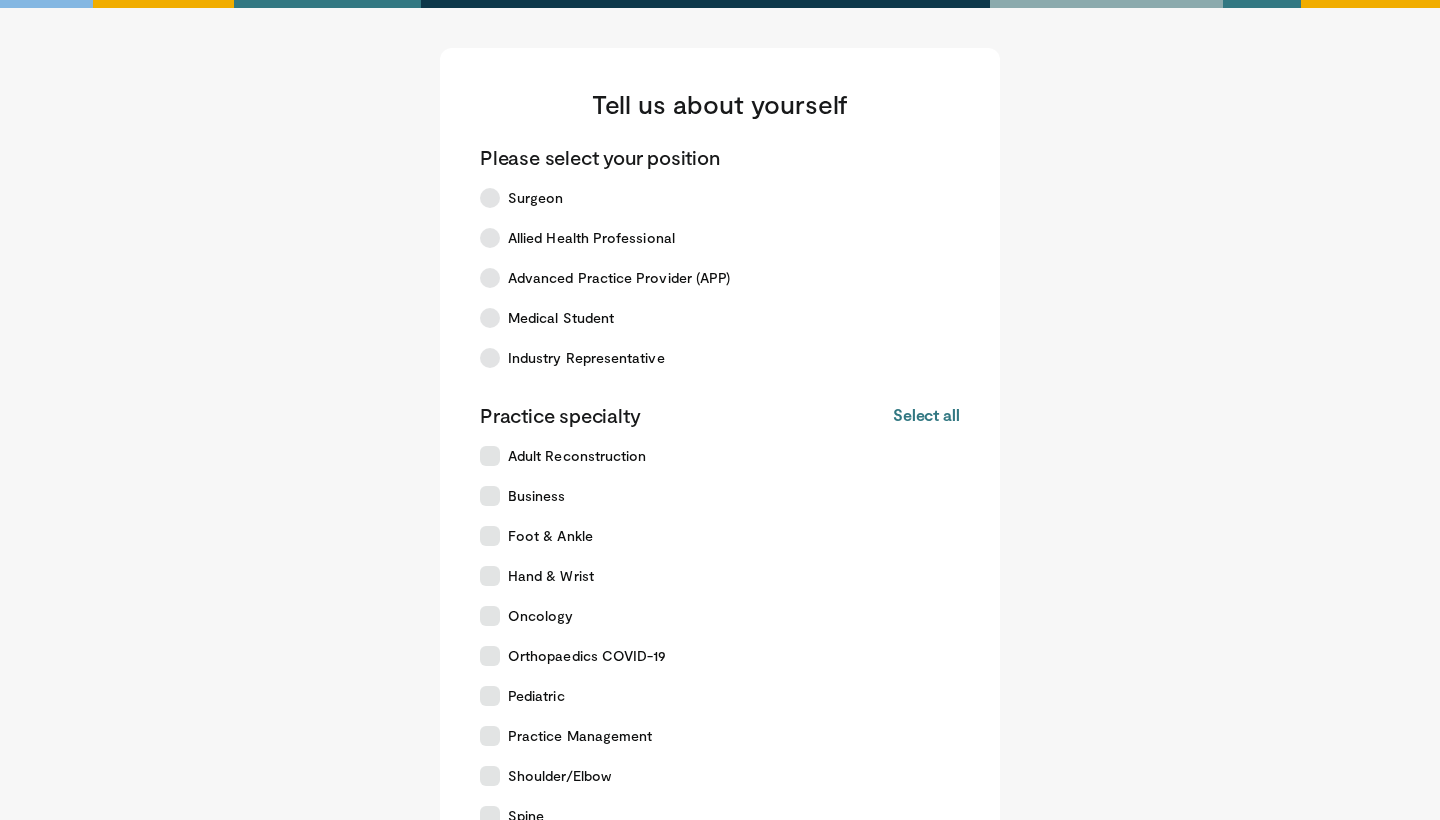 scroll, scrollTop: 317, scrollLeft: 0, axis: vertical 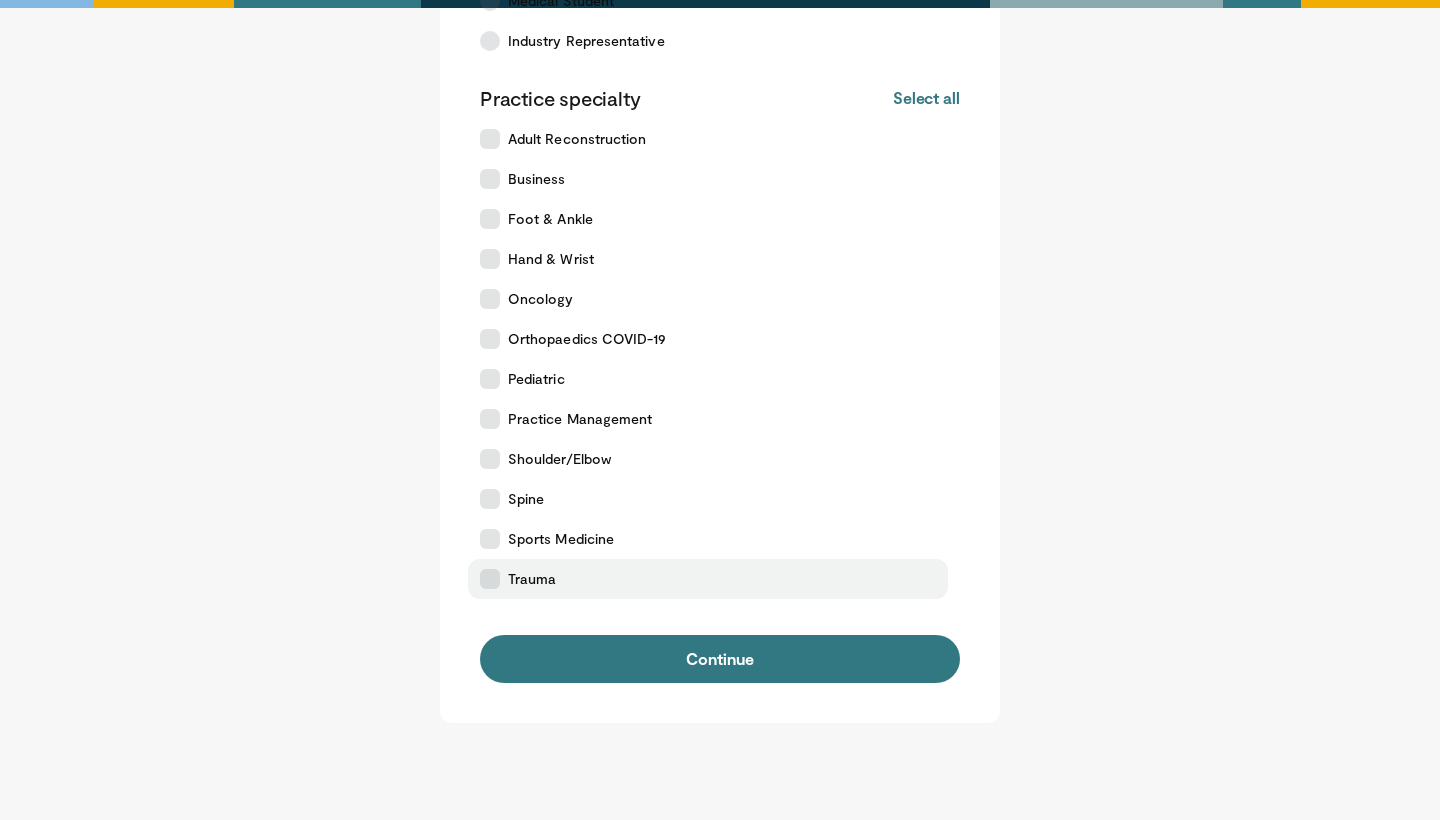click at bounding box center [490, 579] 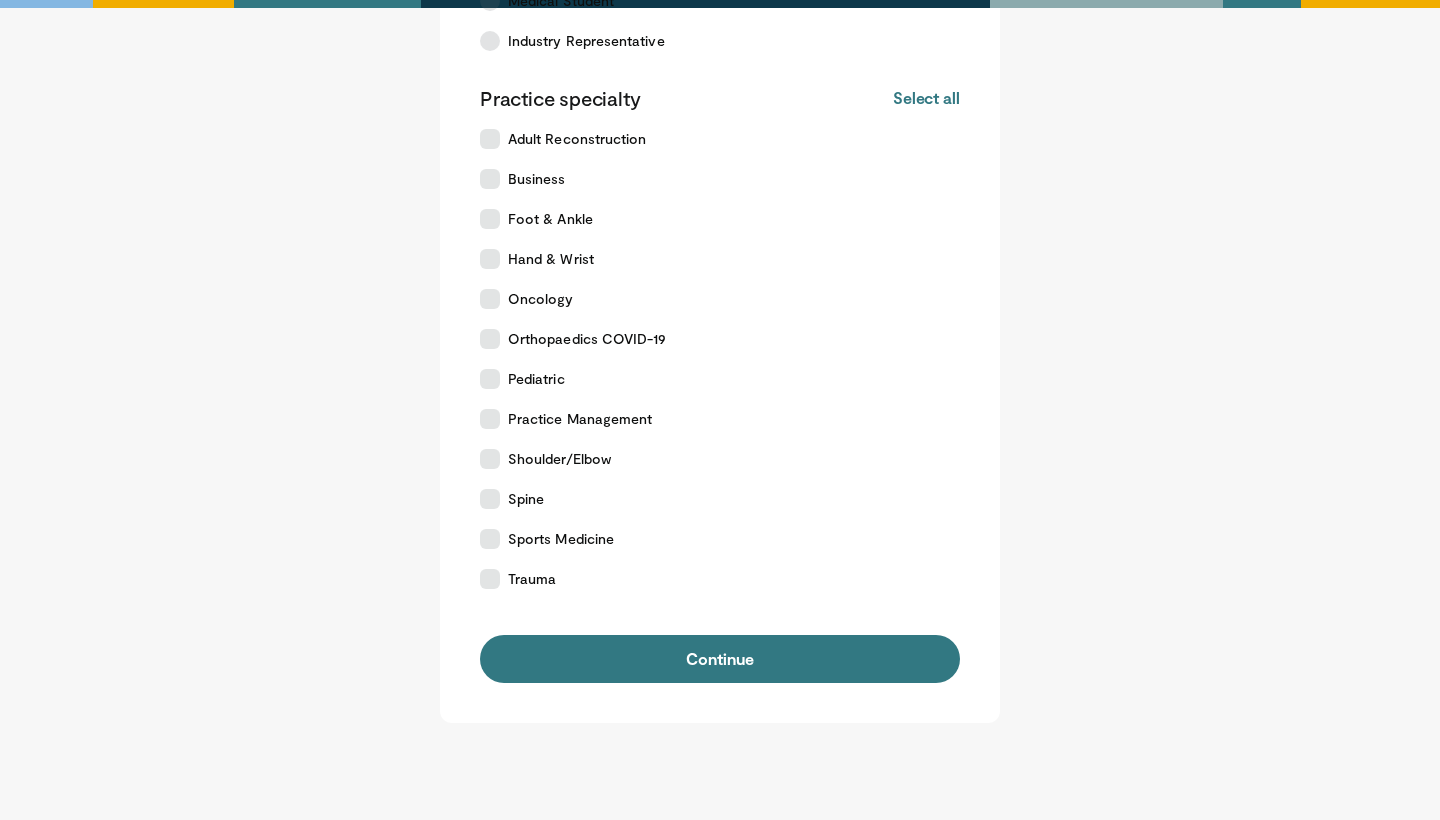 click on "Please select your position
Surgeon
Allied Health Professional
Advanced Practice Provider (APP)
Medical Student
Industry Representative
Practice specialty
Select all
Deselect all
Adult Reconstruction
Business
Foot & Ankle
Hand & Wrist
Oncology
Orthopaedics COVID-19" at bounding box center [720, 255] 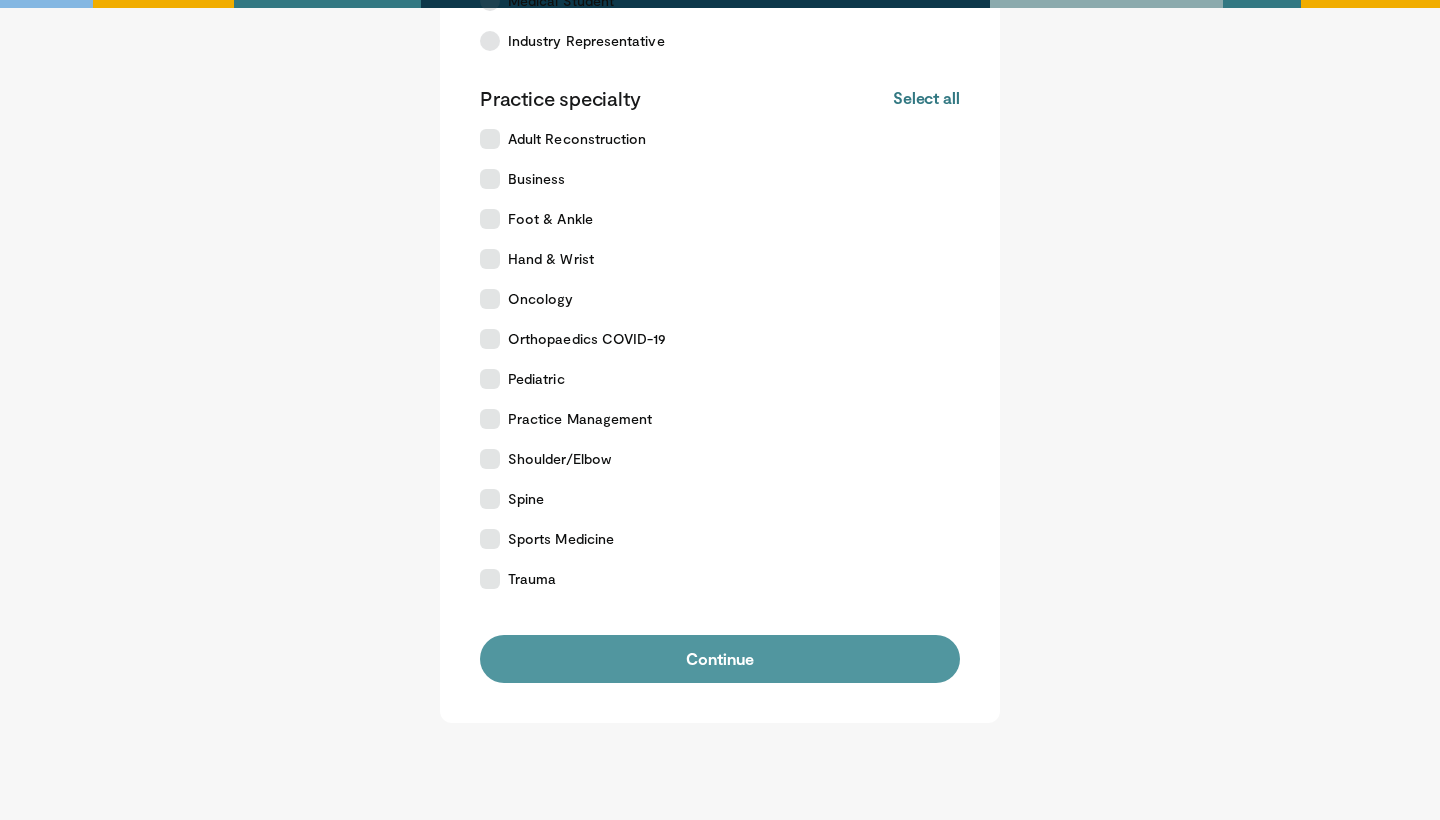 click on "Continue" at bounding box center [720, 659] 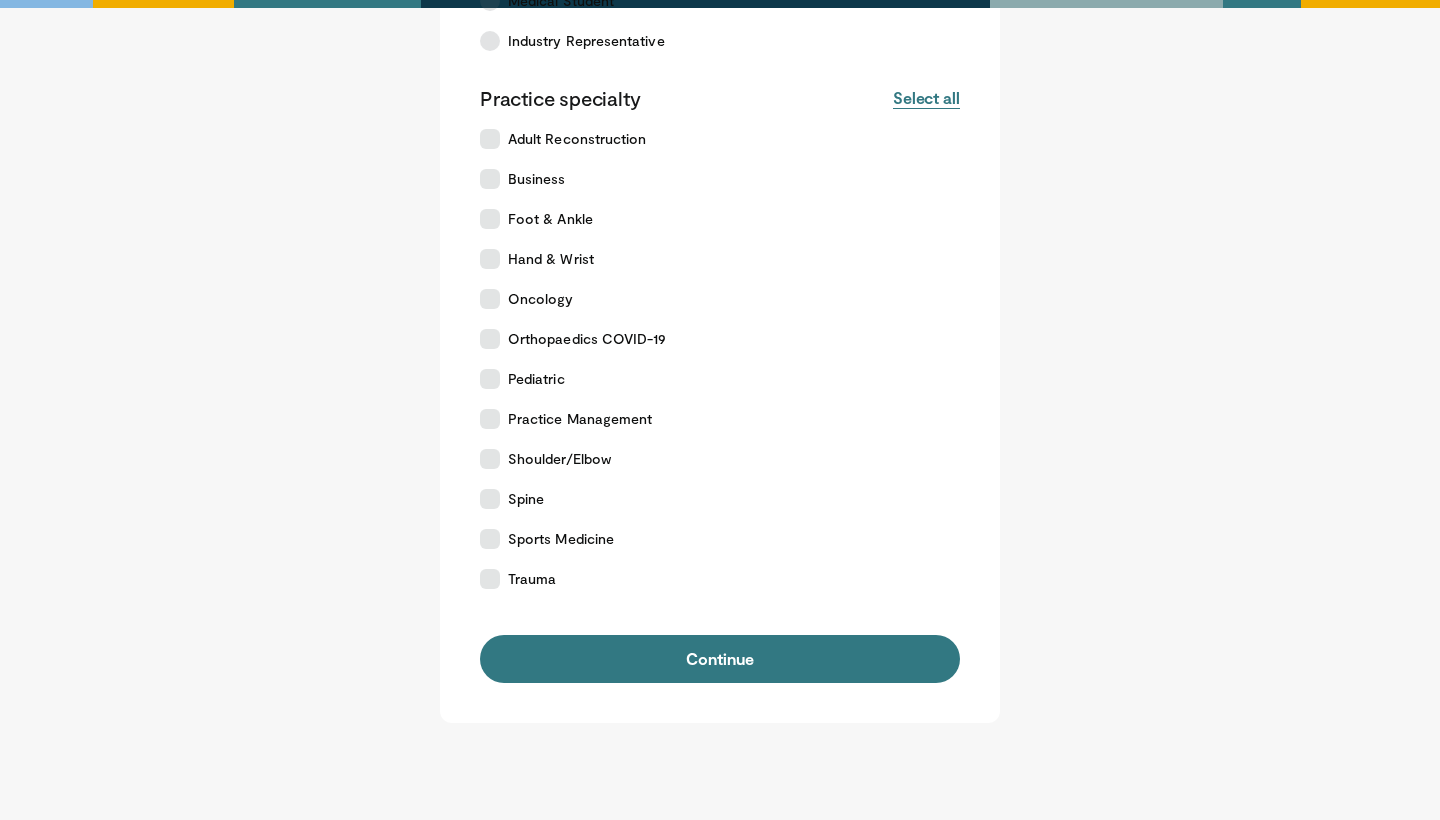 click on "Select all" at bounding box center (926, 98) 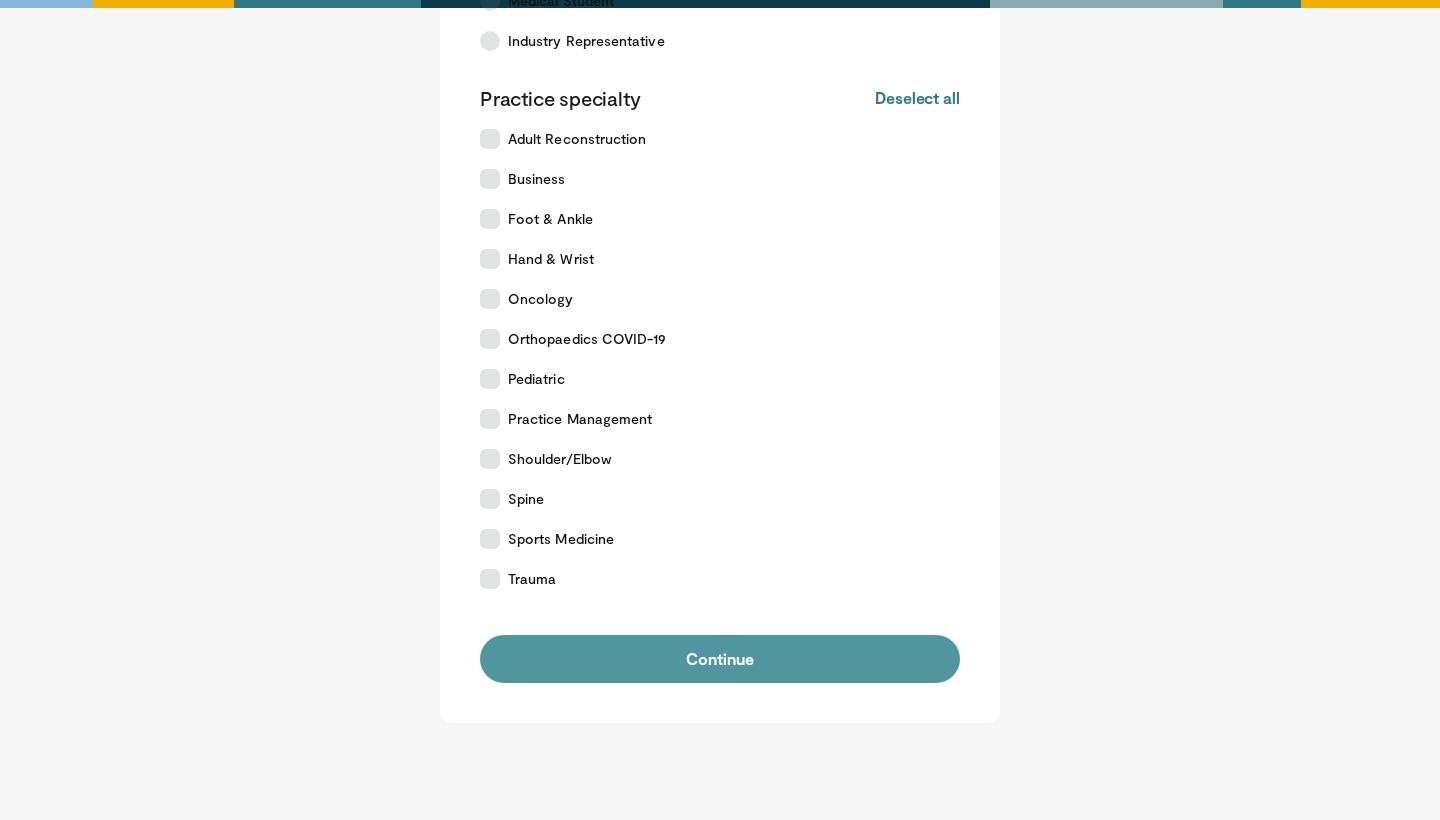 click on "Continue" at bounding box center [720, 659] 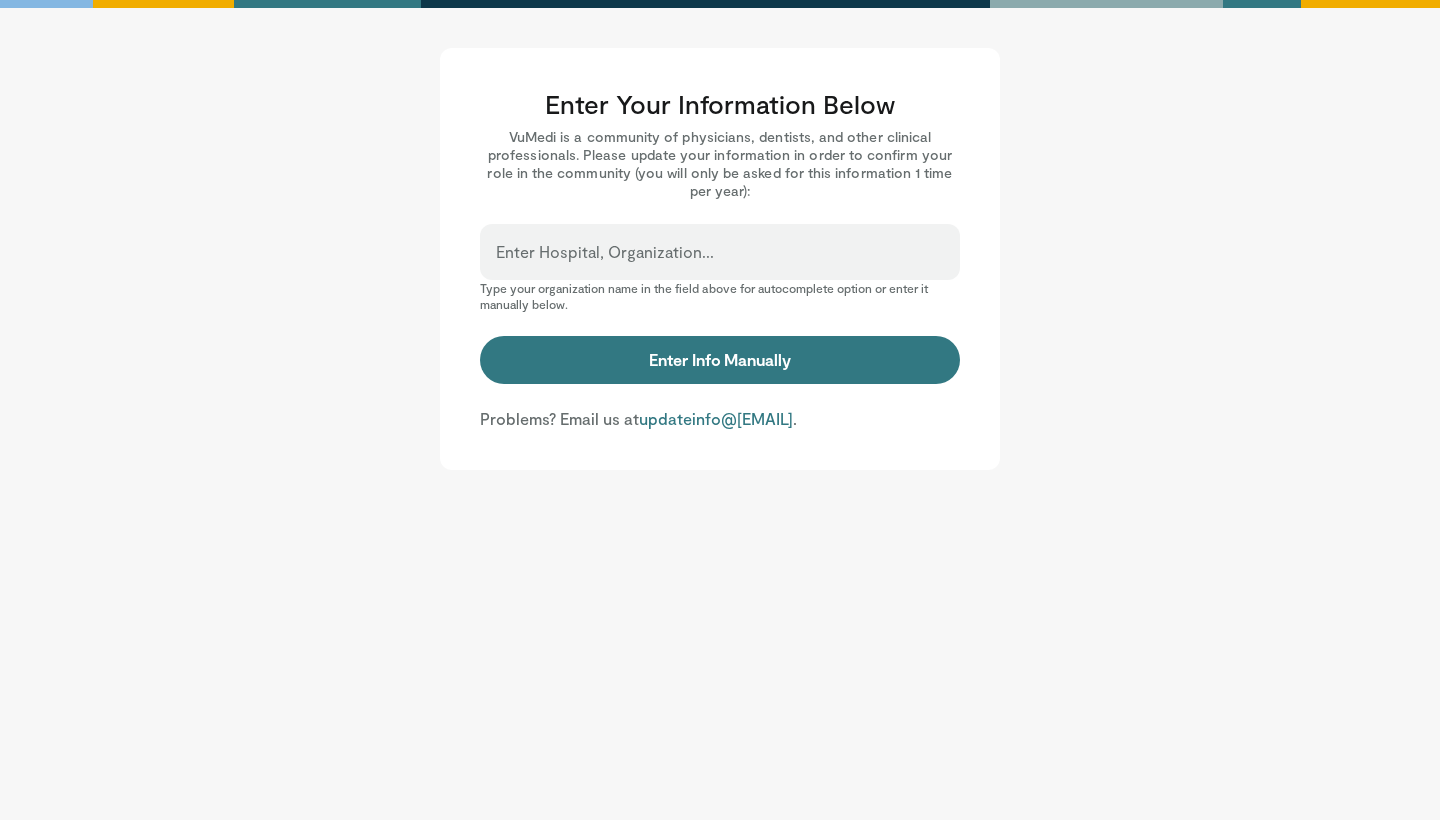 scroll, scrollTop: 0, scrollLeft: 0, axis: both 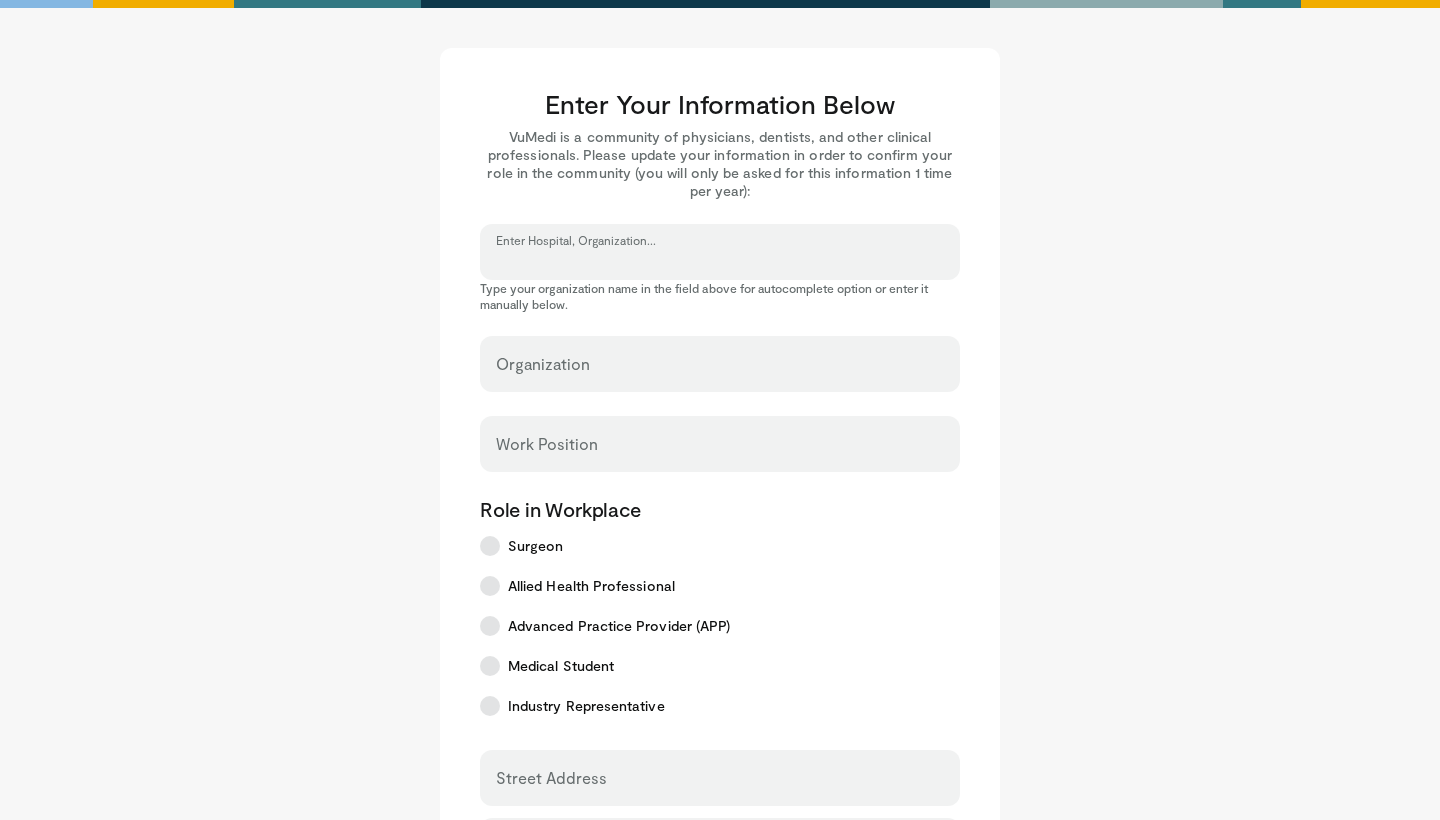click on "Enter Hospital, Organization..." at bounding box center [720, 261] 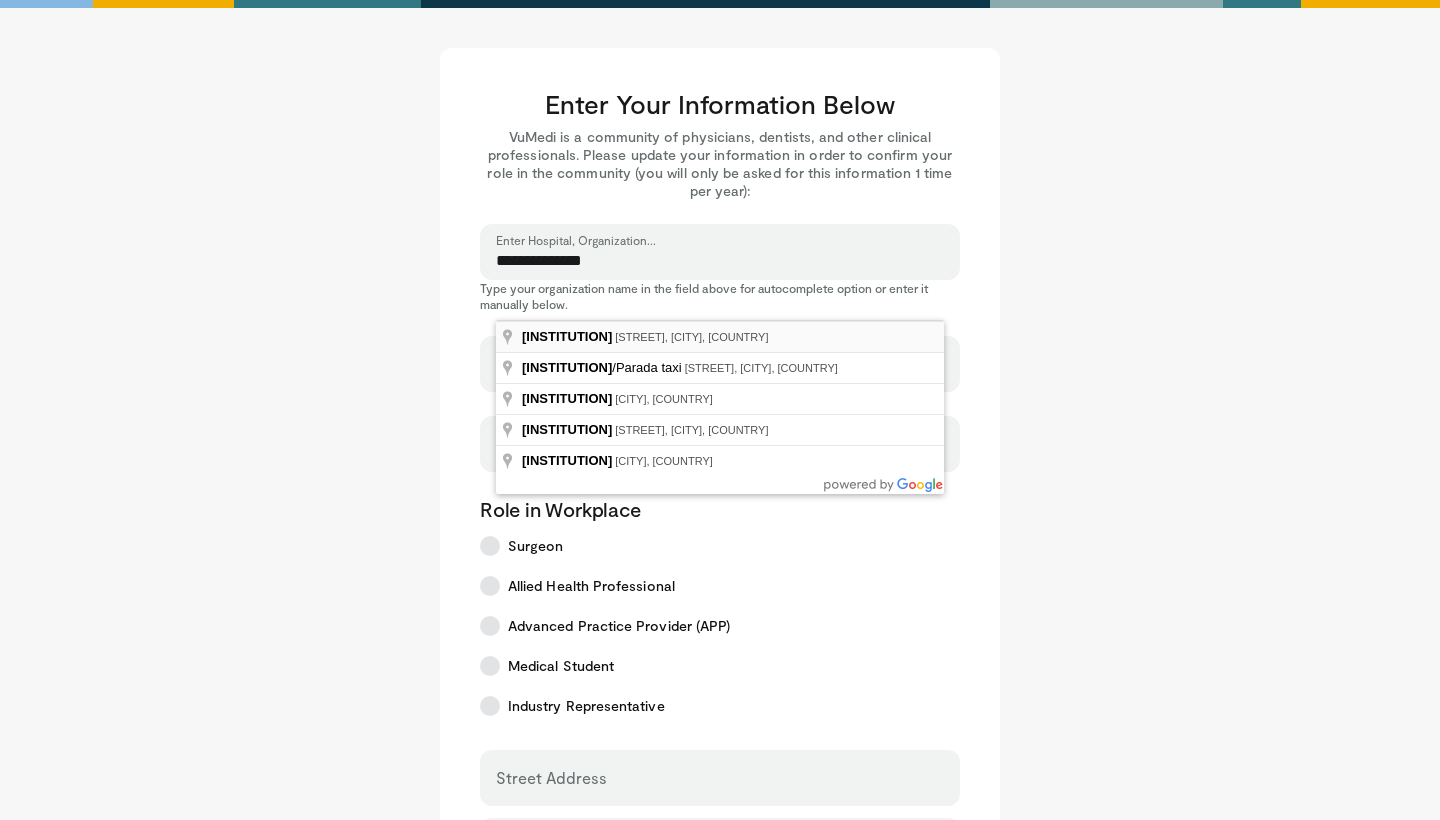 type on "**********" 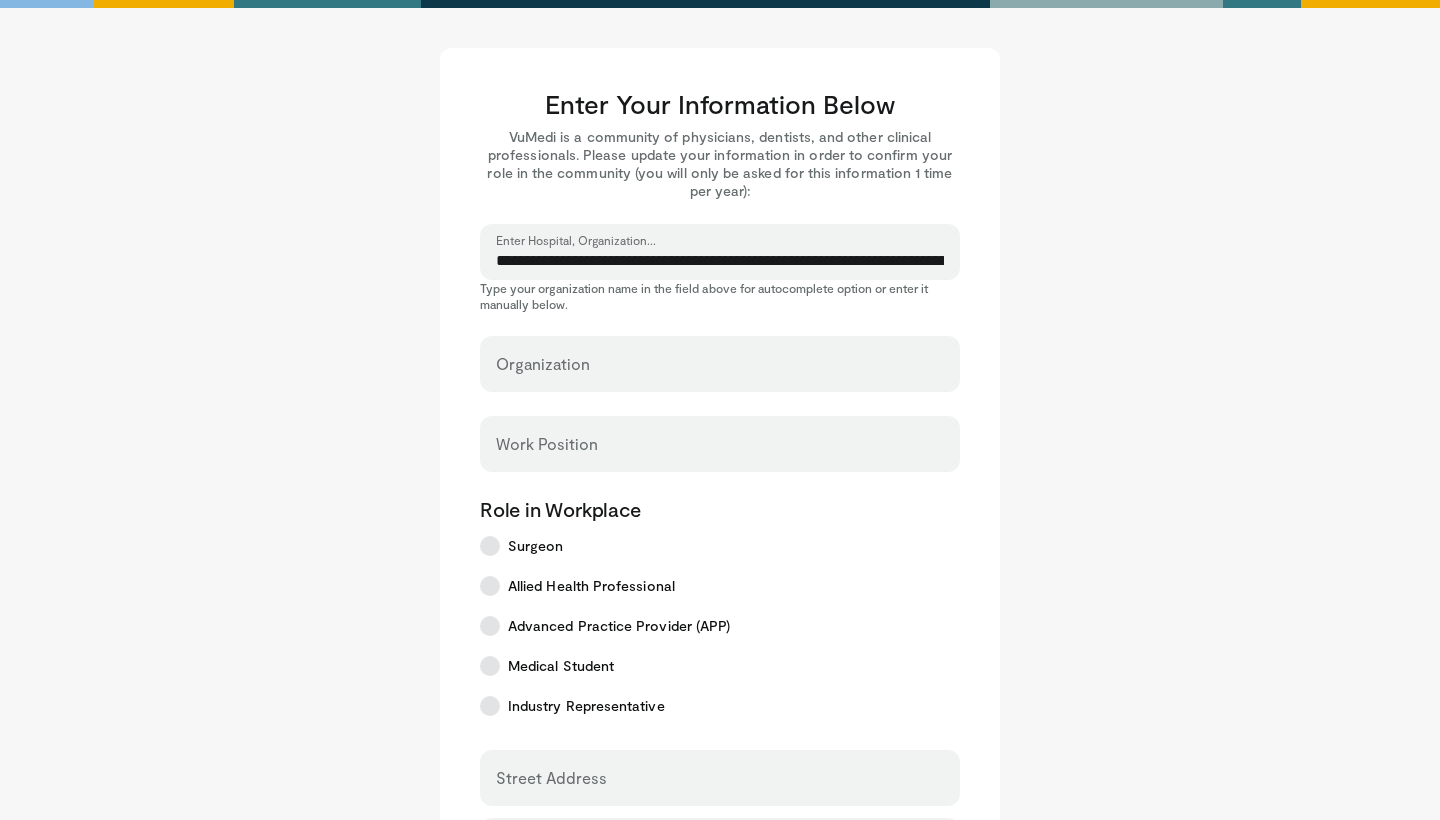 type on "**********" 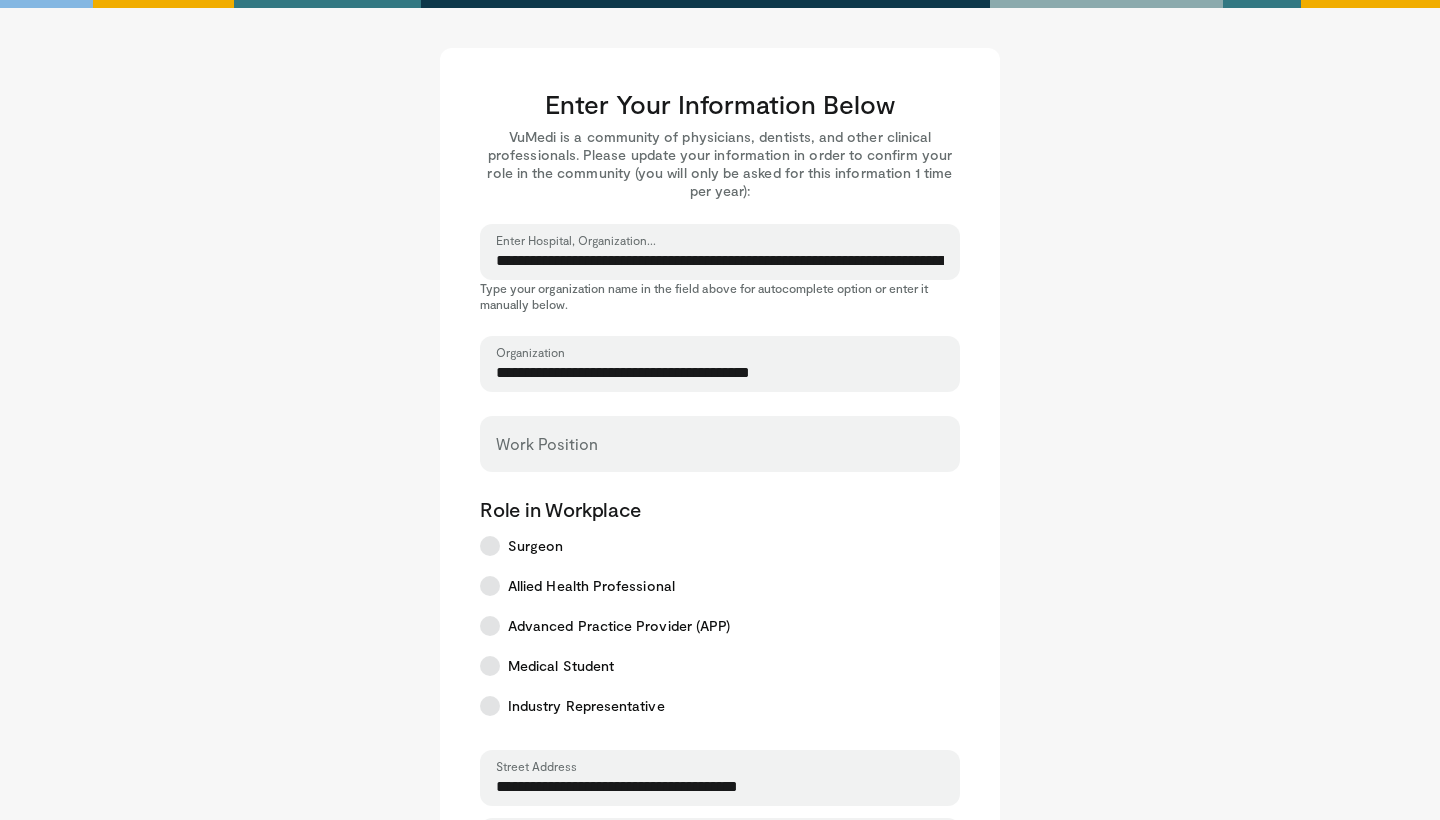 click on "Work Position" at bounding box center [720, 444] 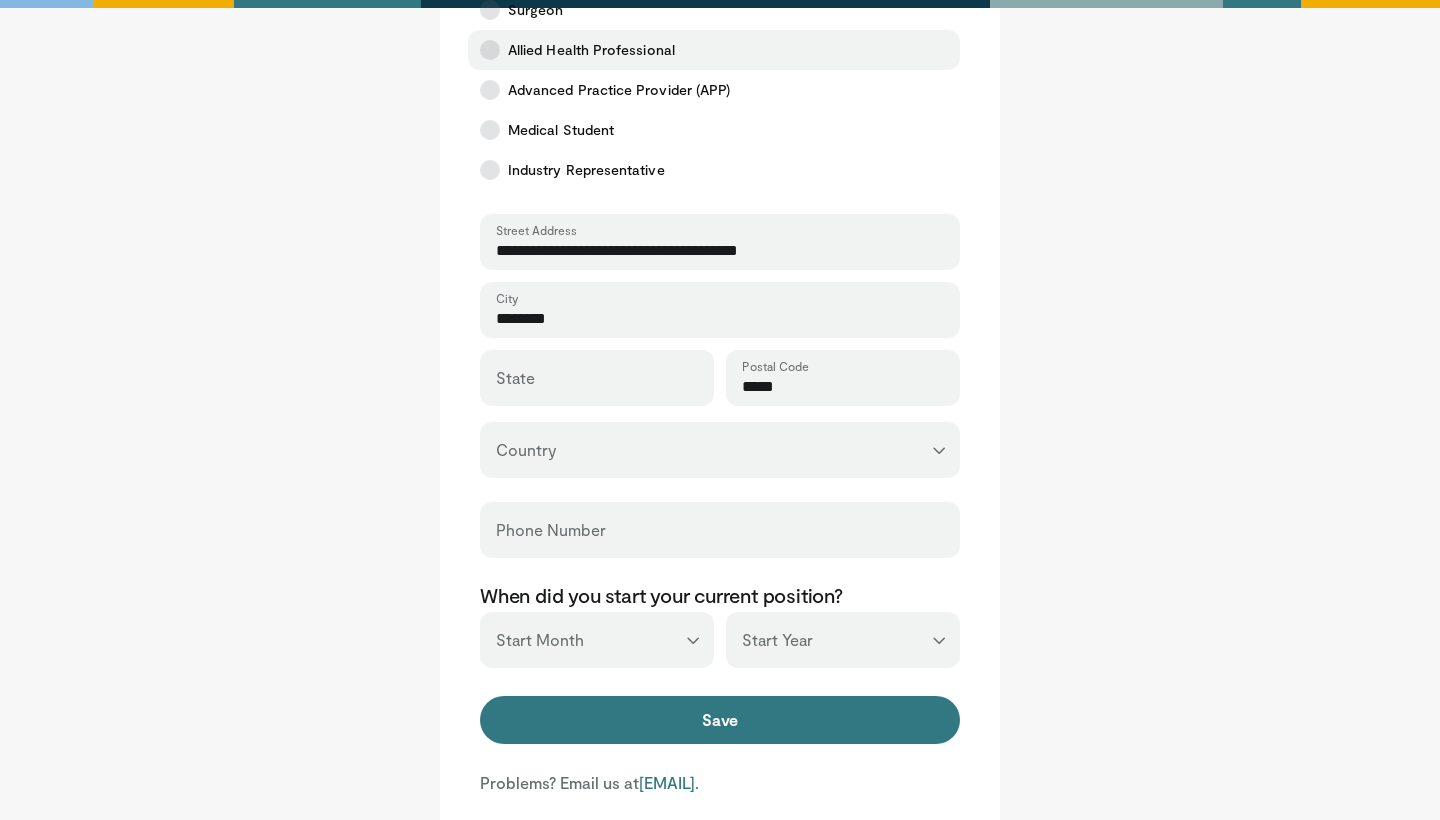 scroll, scrollTop: 550, scrollLeft: 0, axis: vertical 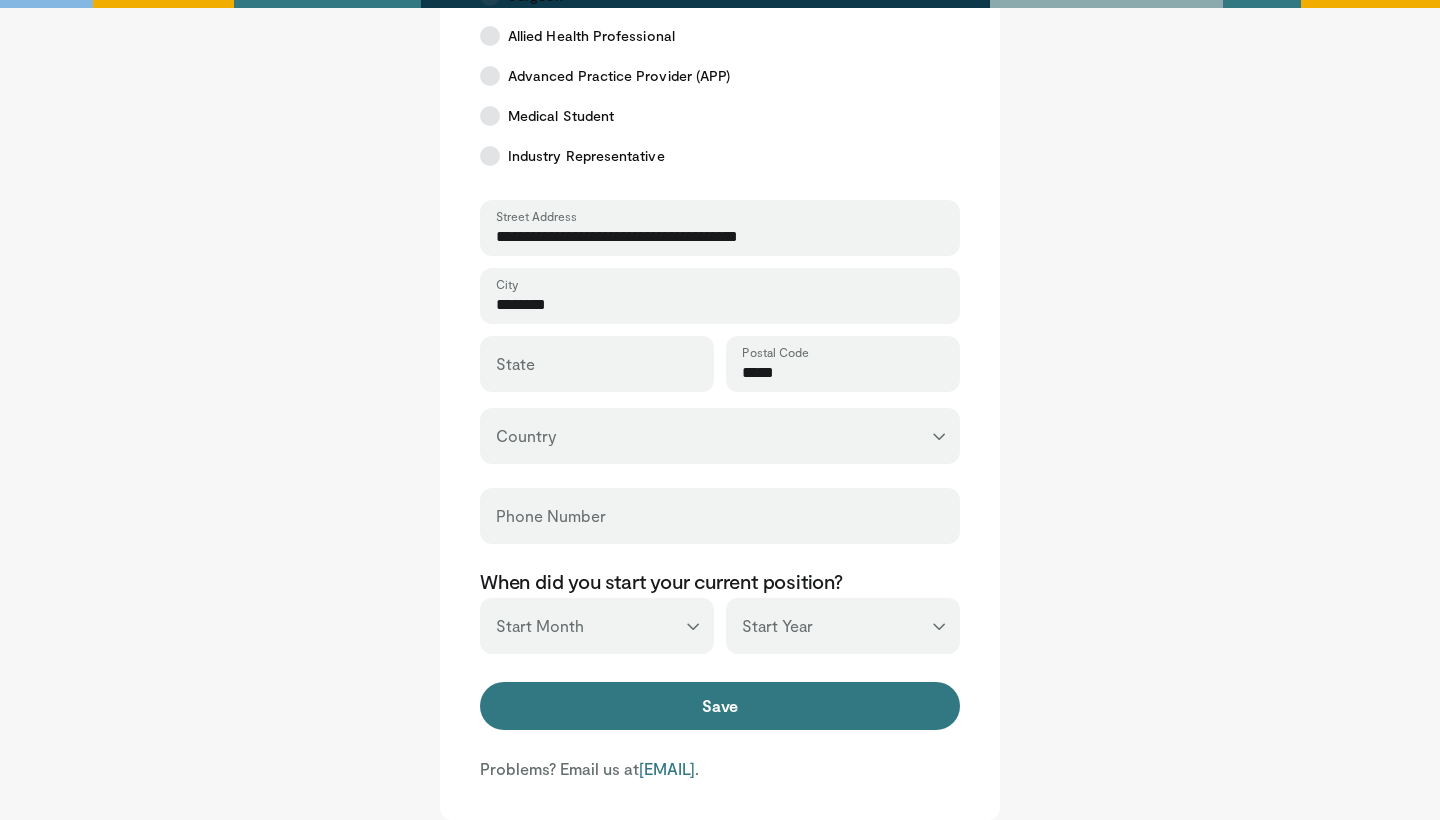 select on "**" 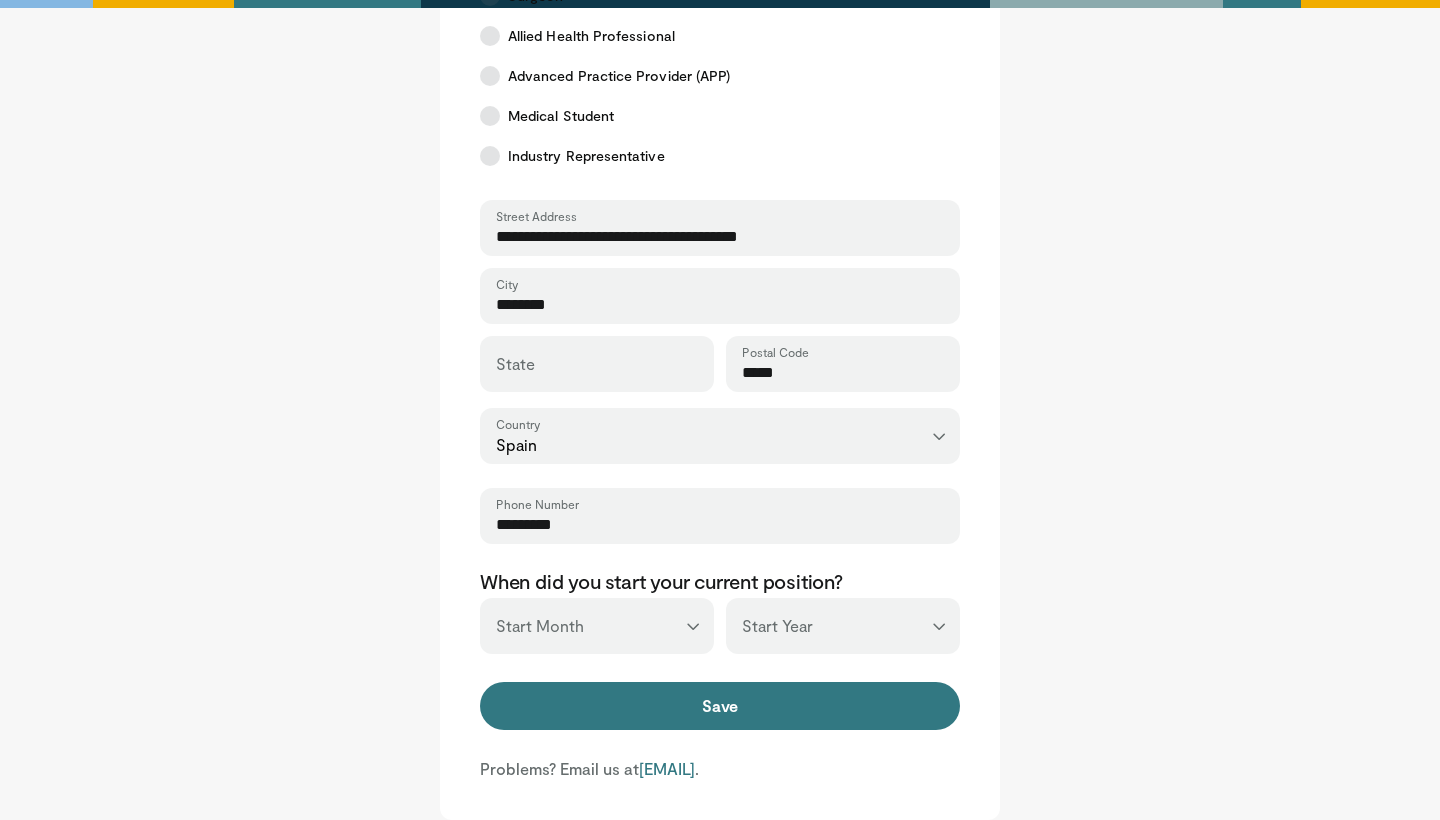 type on "*********" 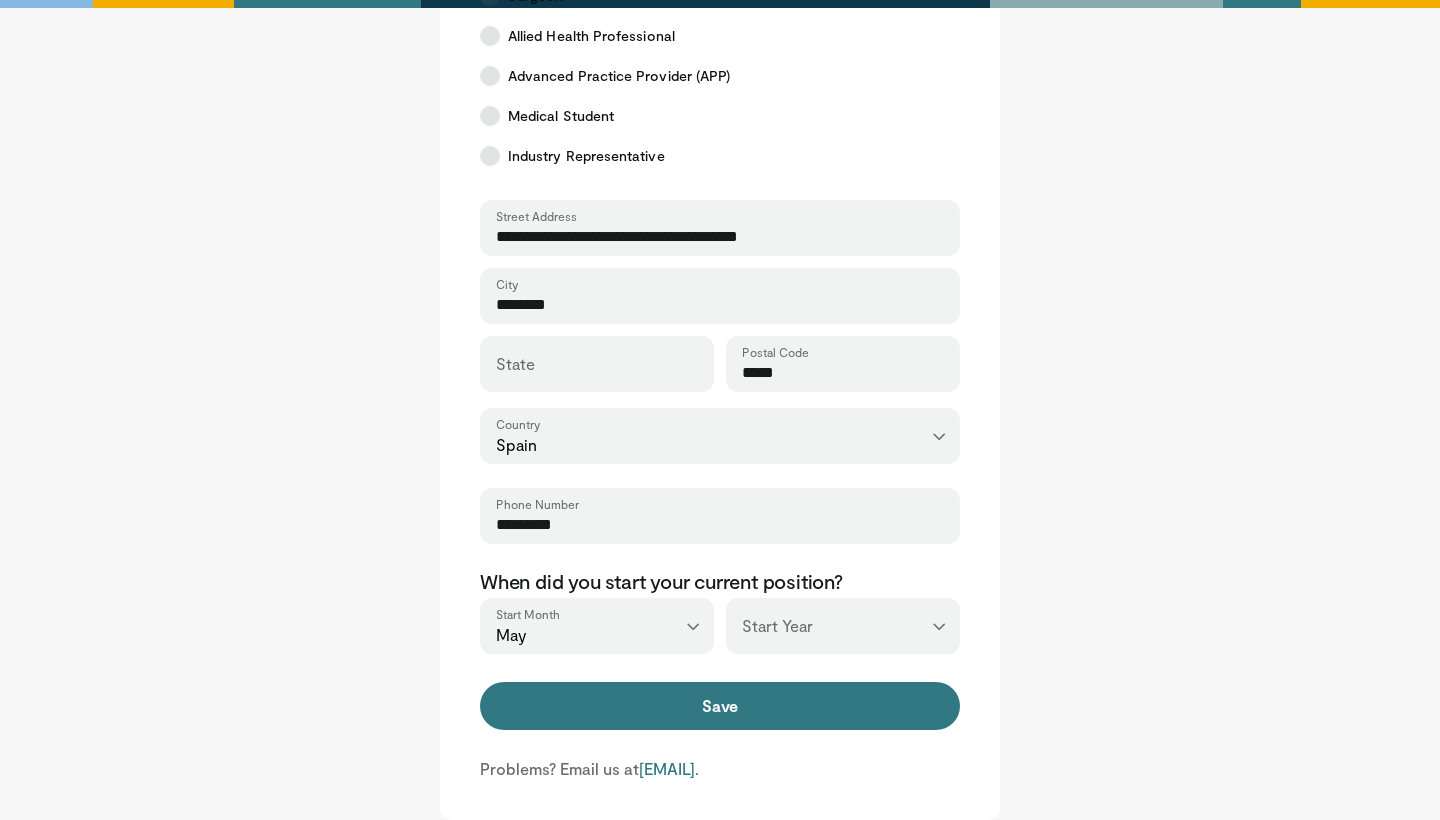 select on "****" 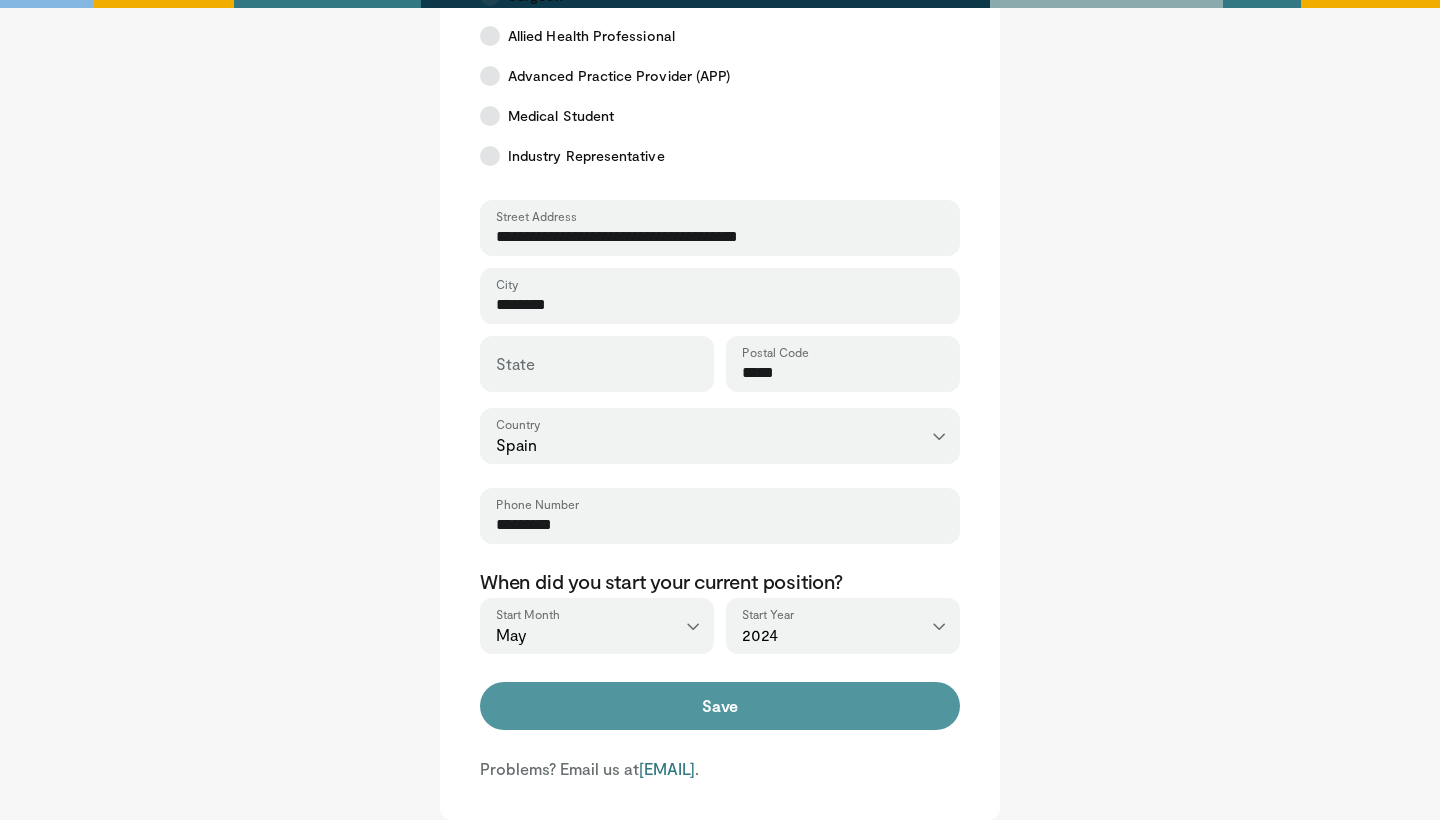 click on "Save" at bounding box center (720, 706) 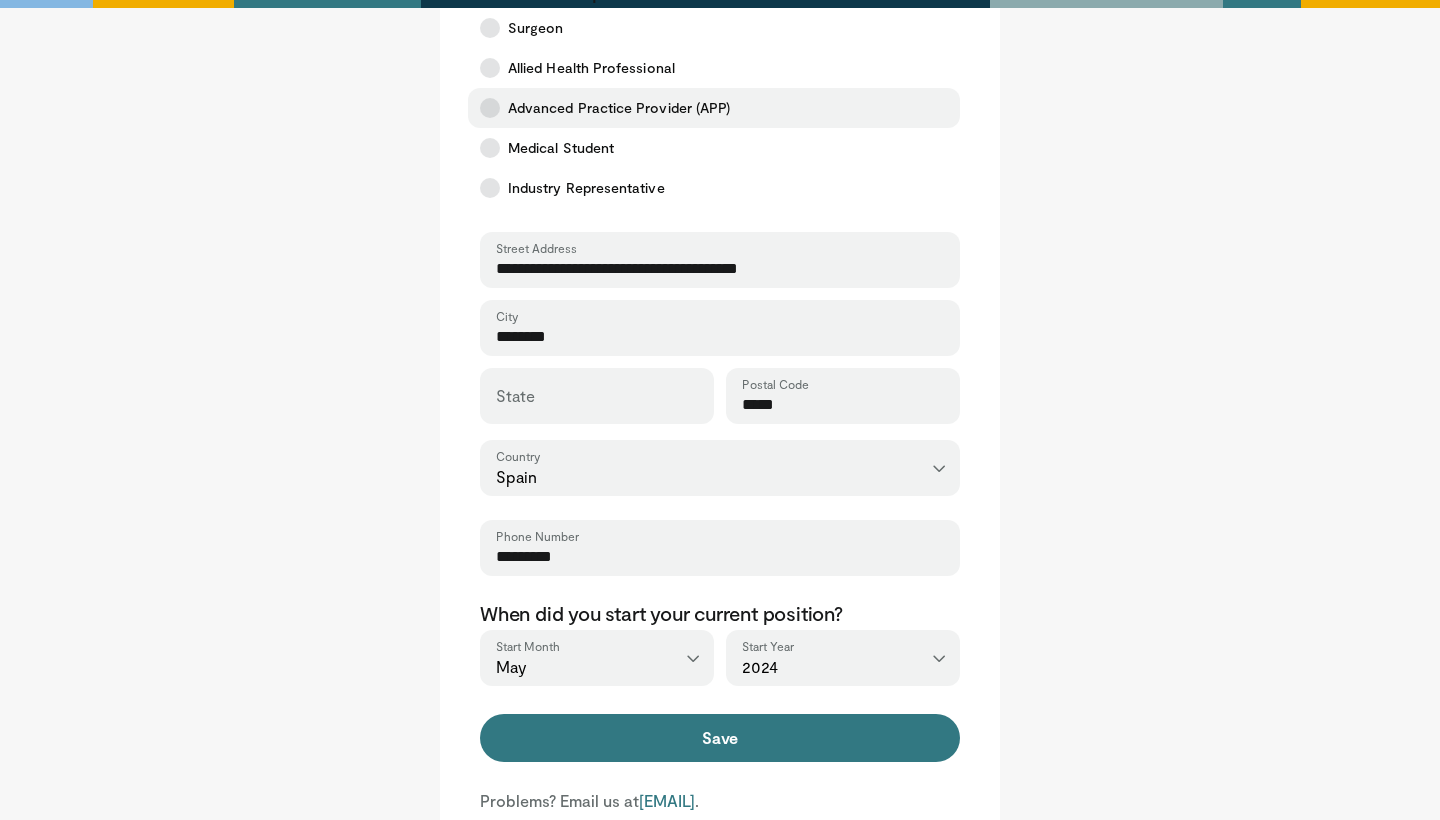 scroll, scrollTop: 531, scrollLeft: 0, axis: vertical 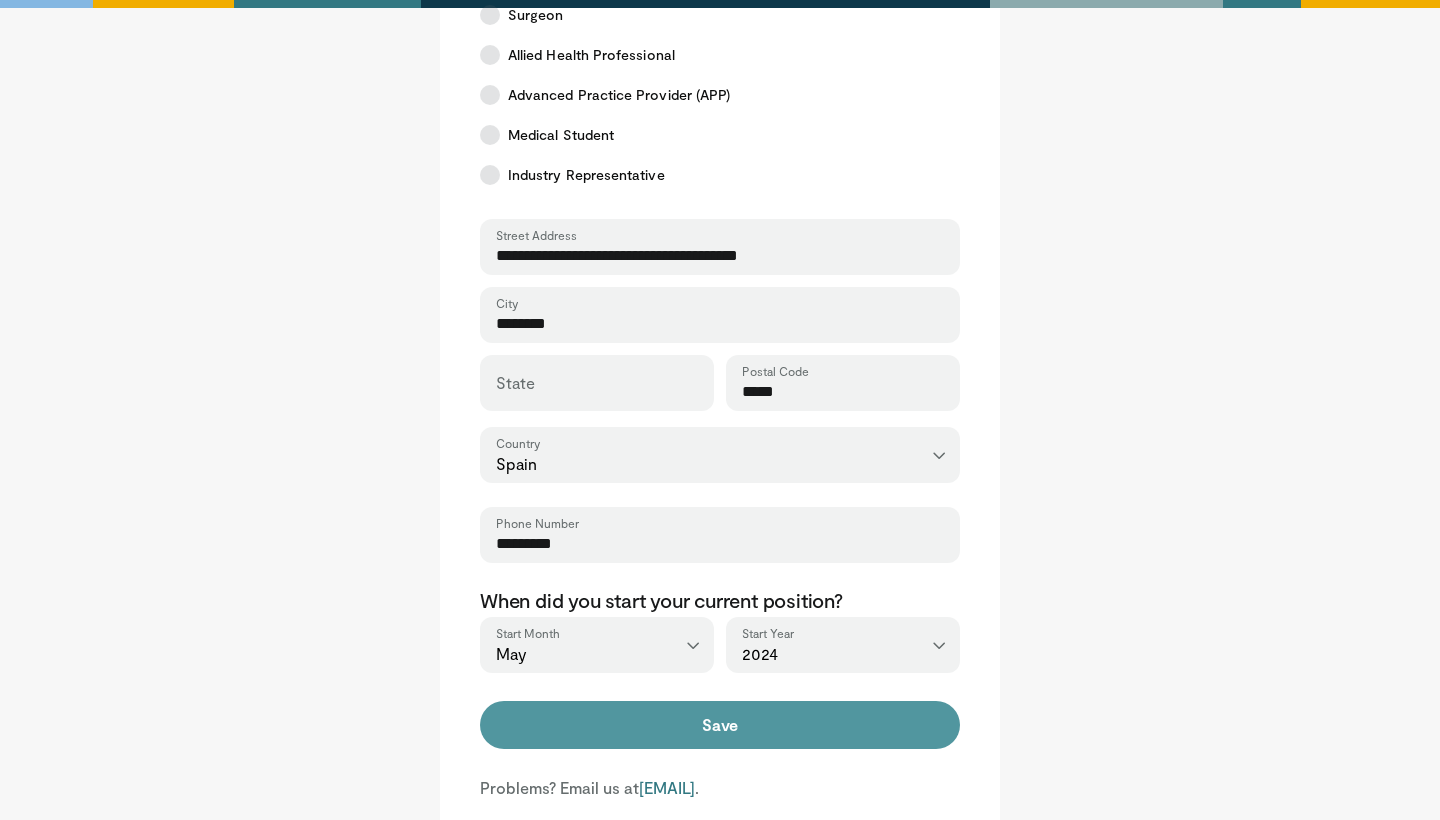 click on "Save" at bounding box center [720, 725] 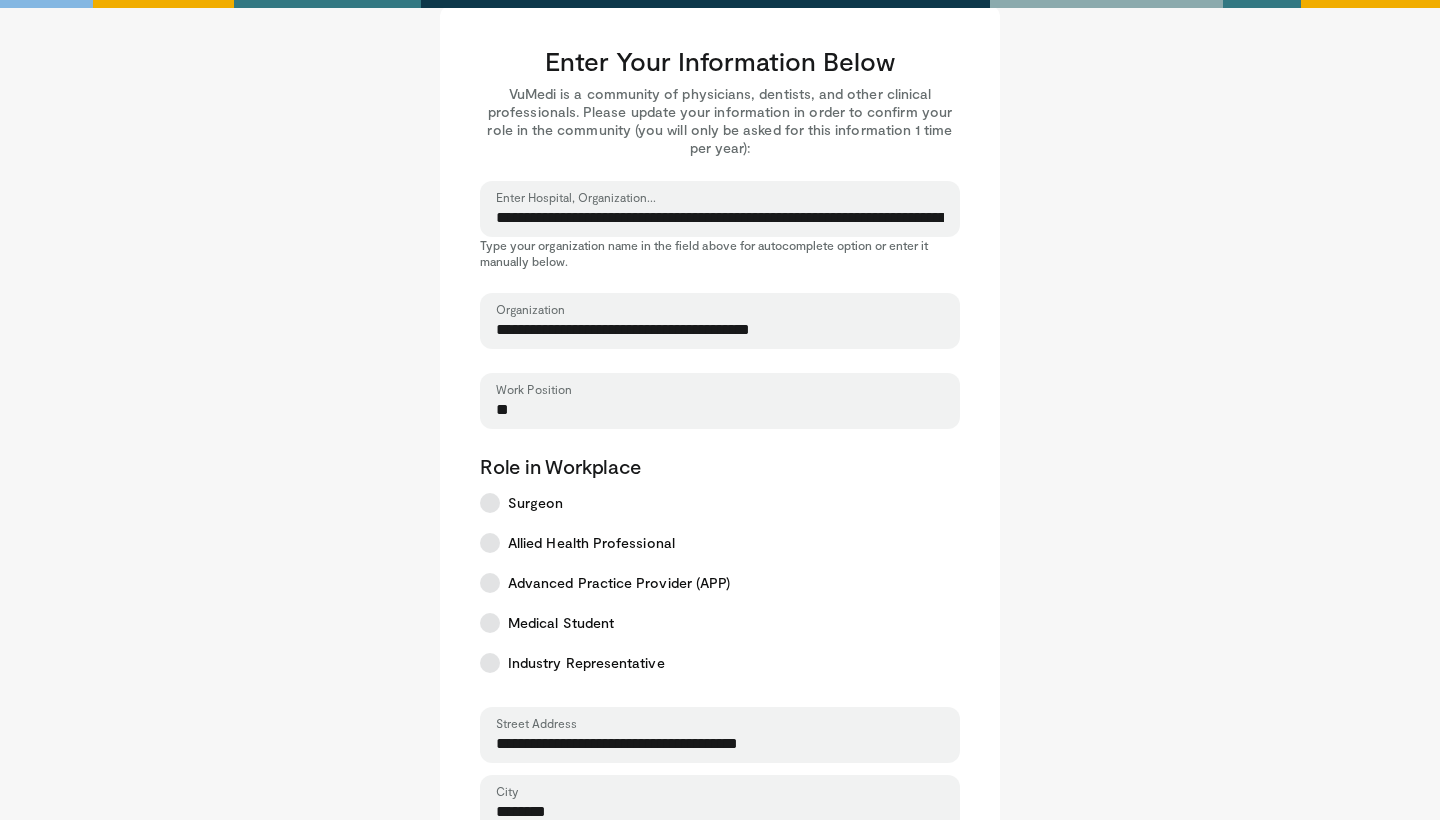 type on "*" 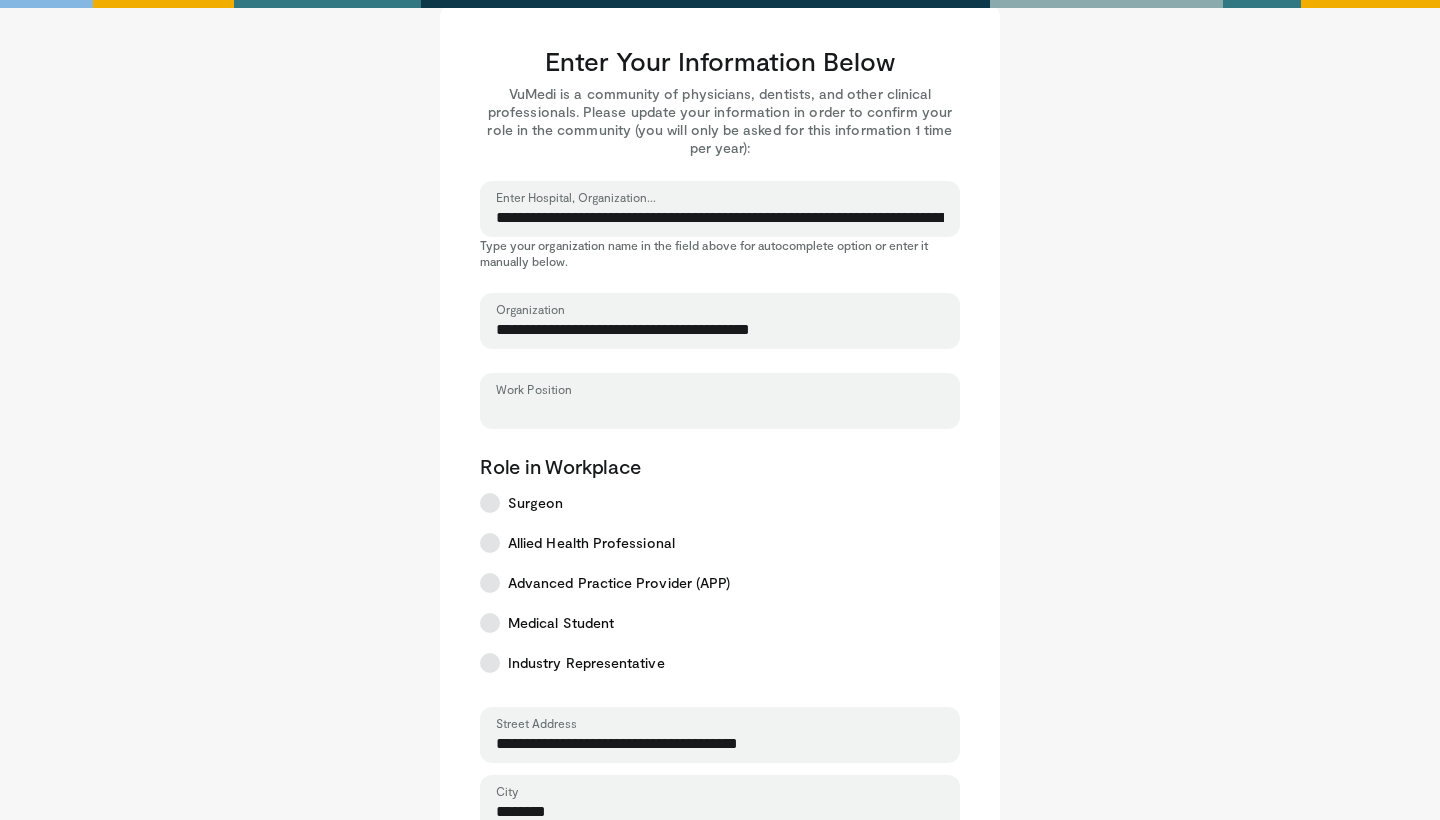 type on "*" 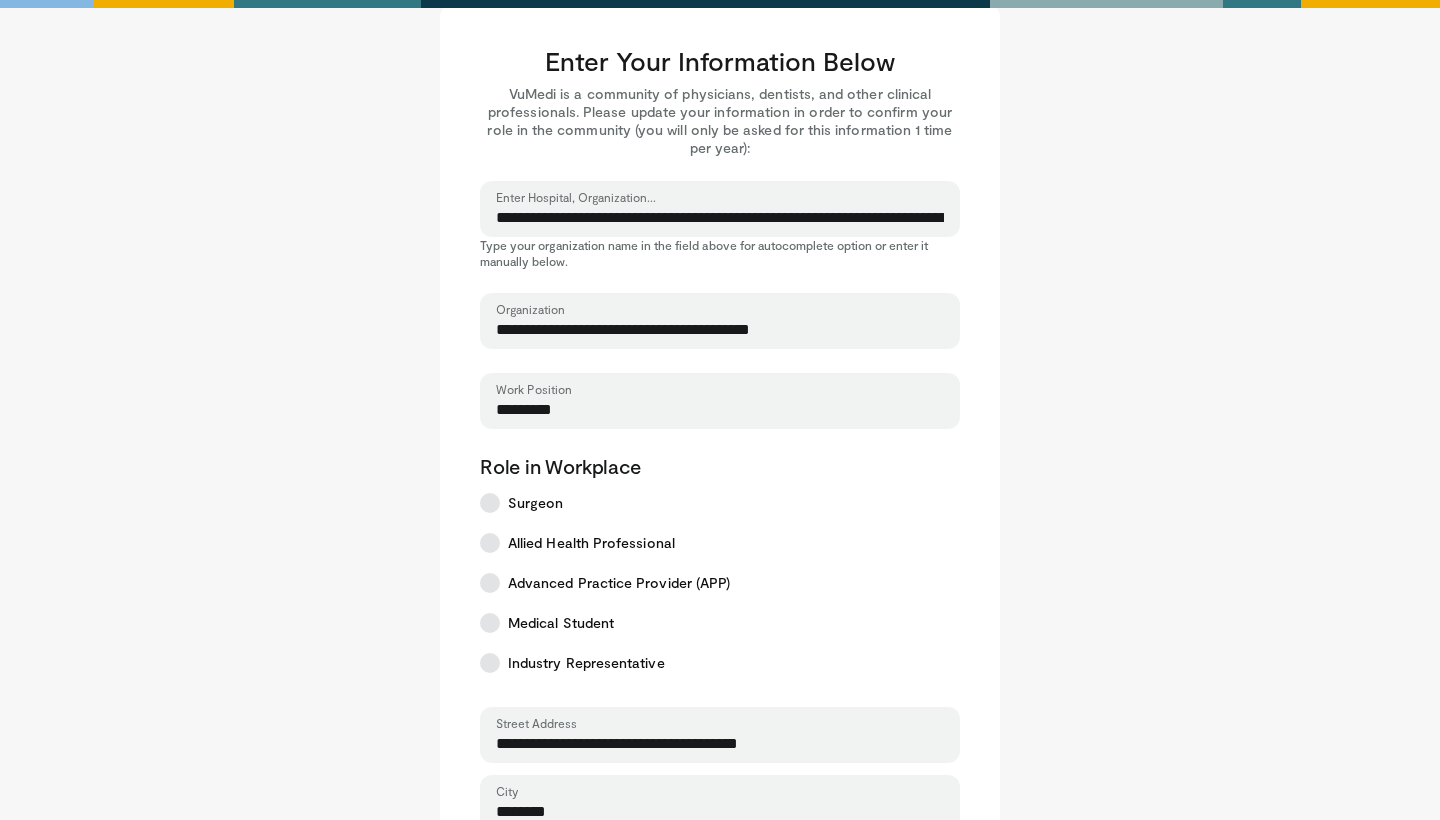 scroll, scrollTop: 614, scrollLeft: 0, axis: vertical 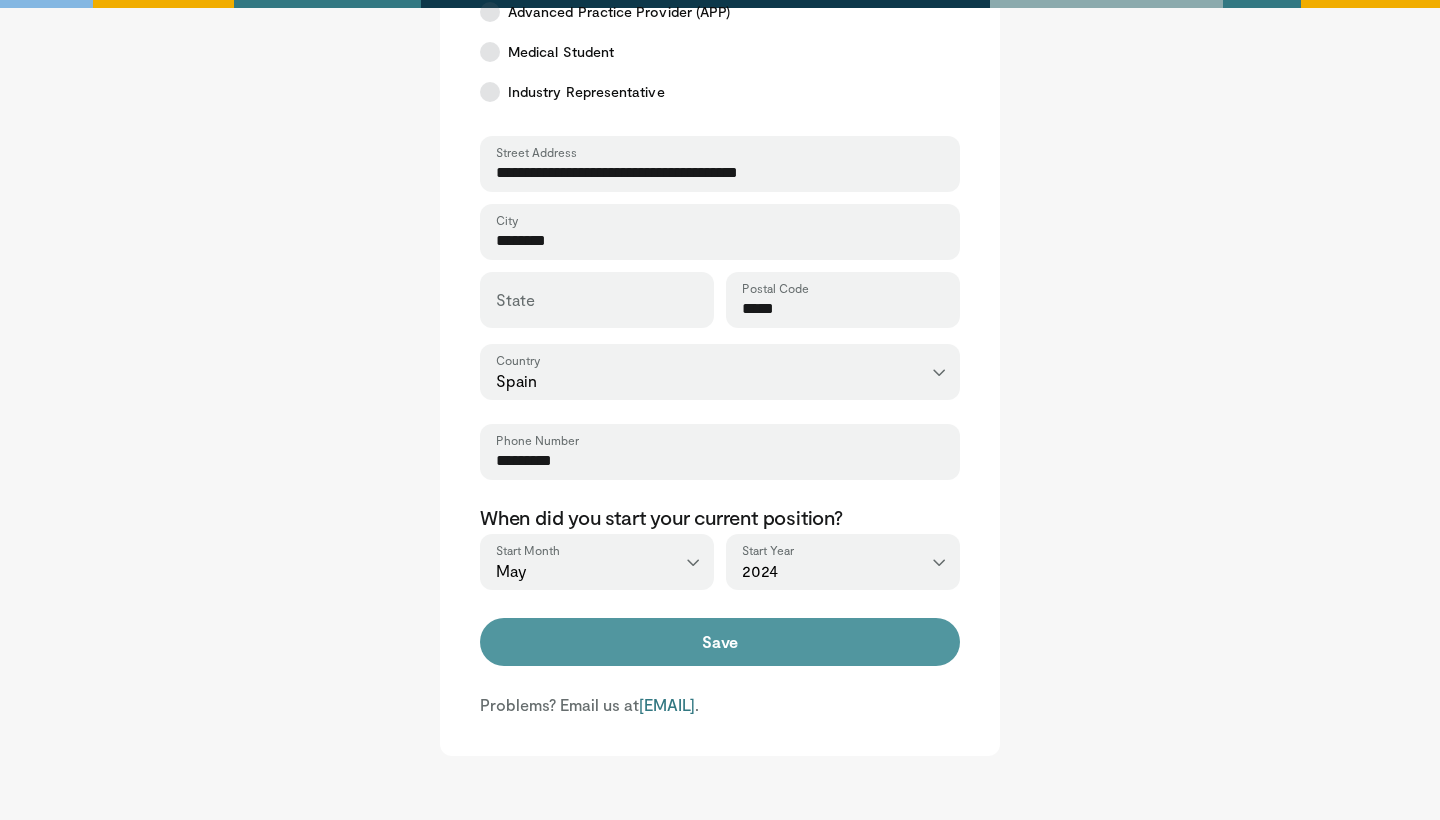 type on "********" 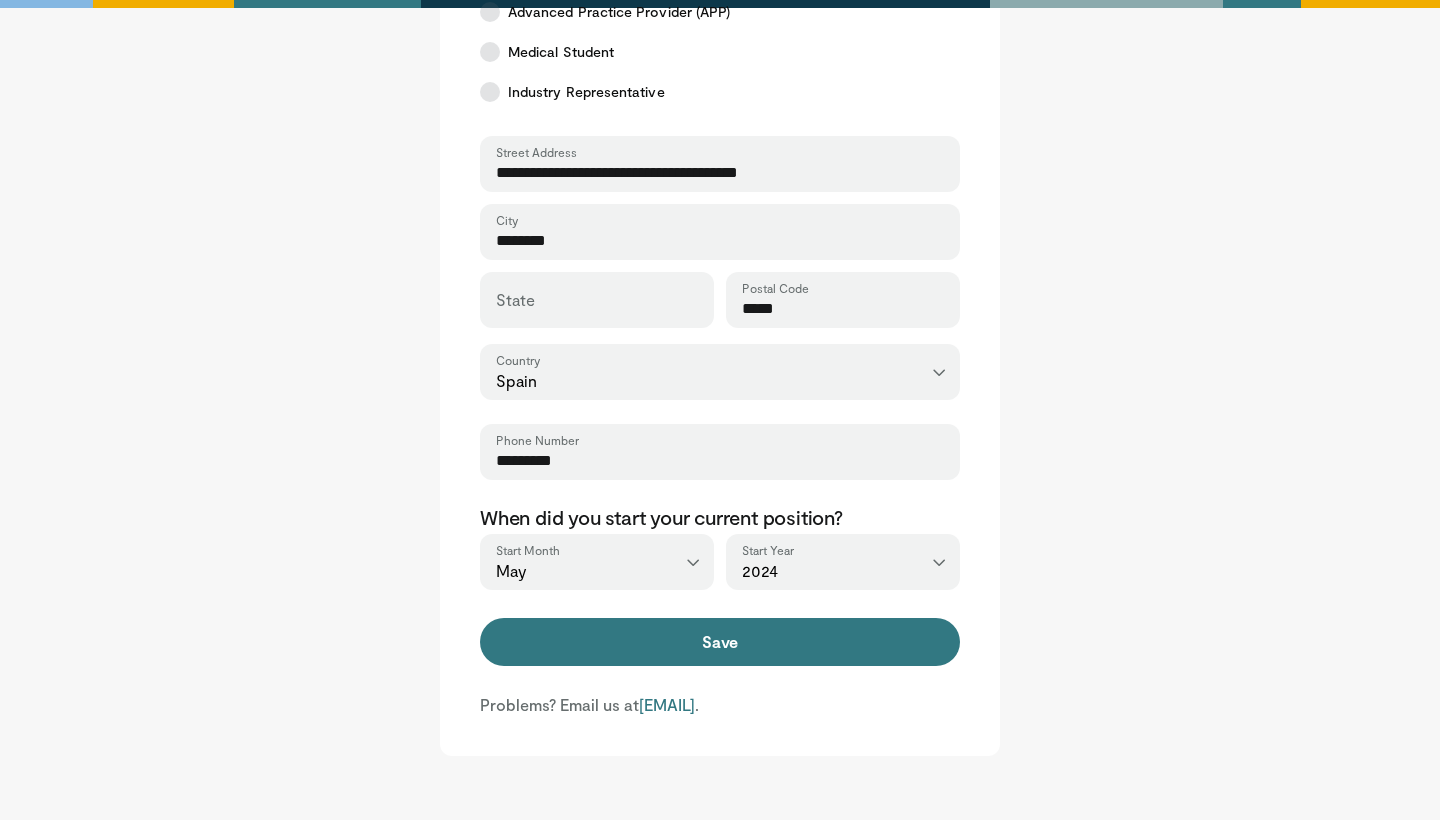 click on "State" at bounding box center (597, 300) 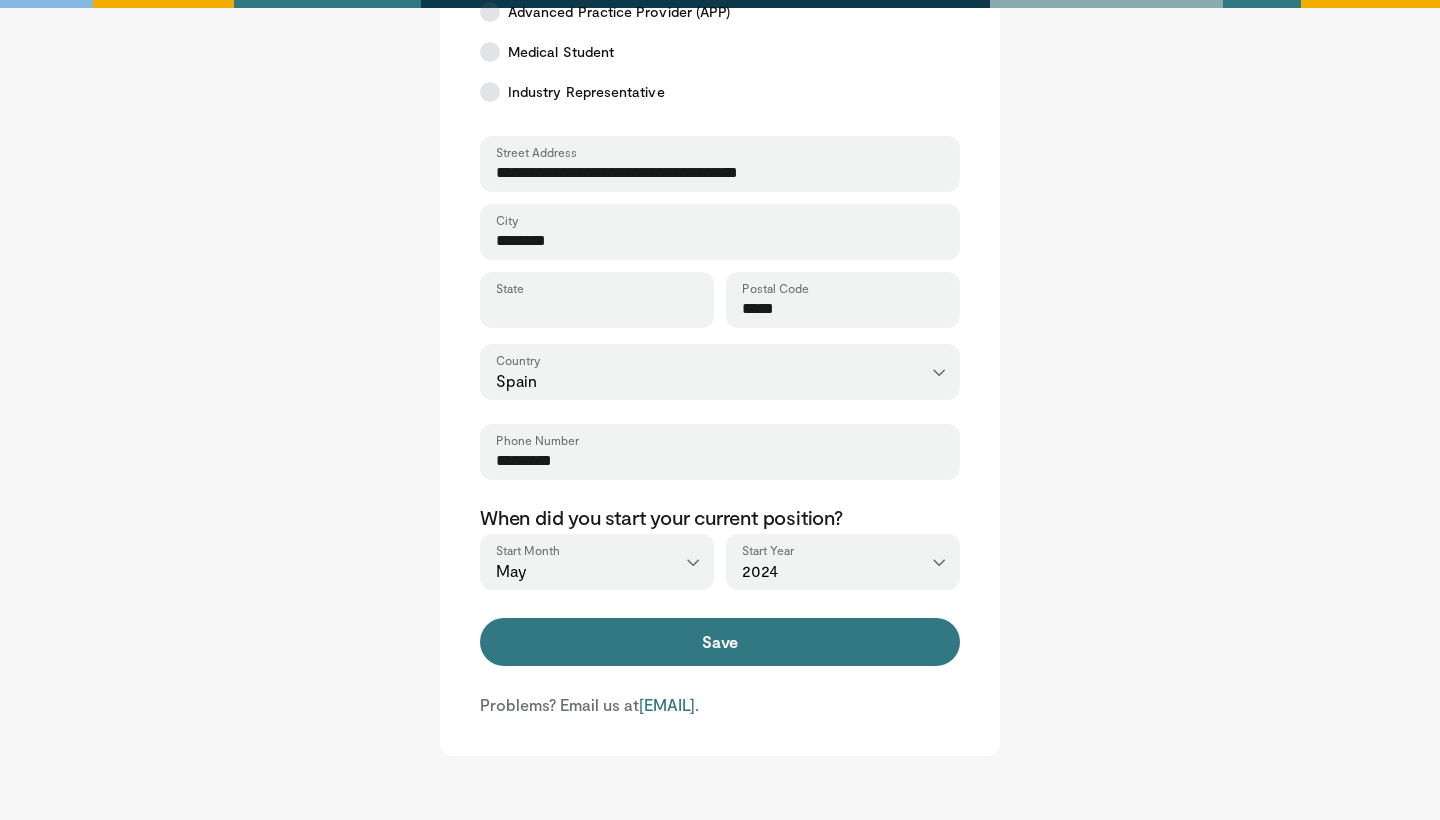click on "State" at bounding box center [597, 309] 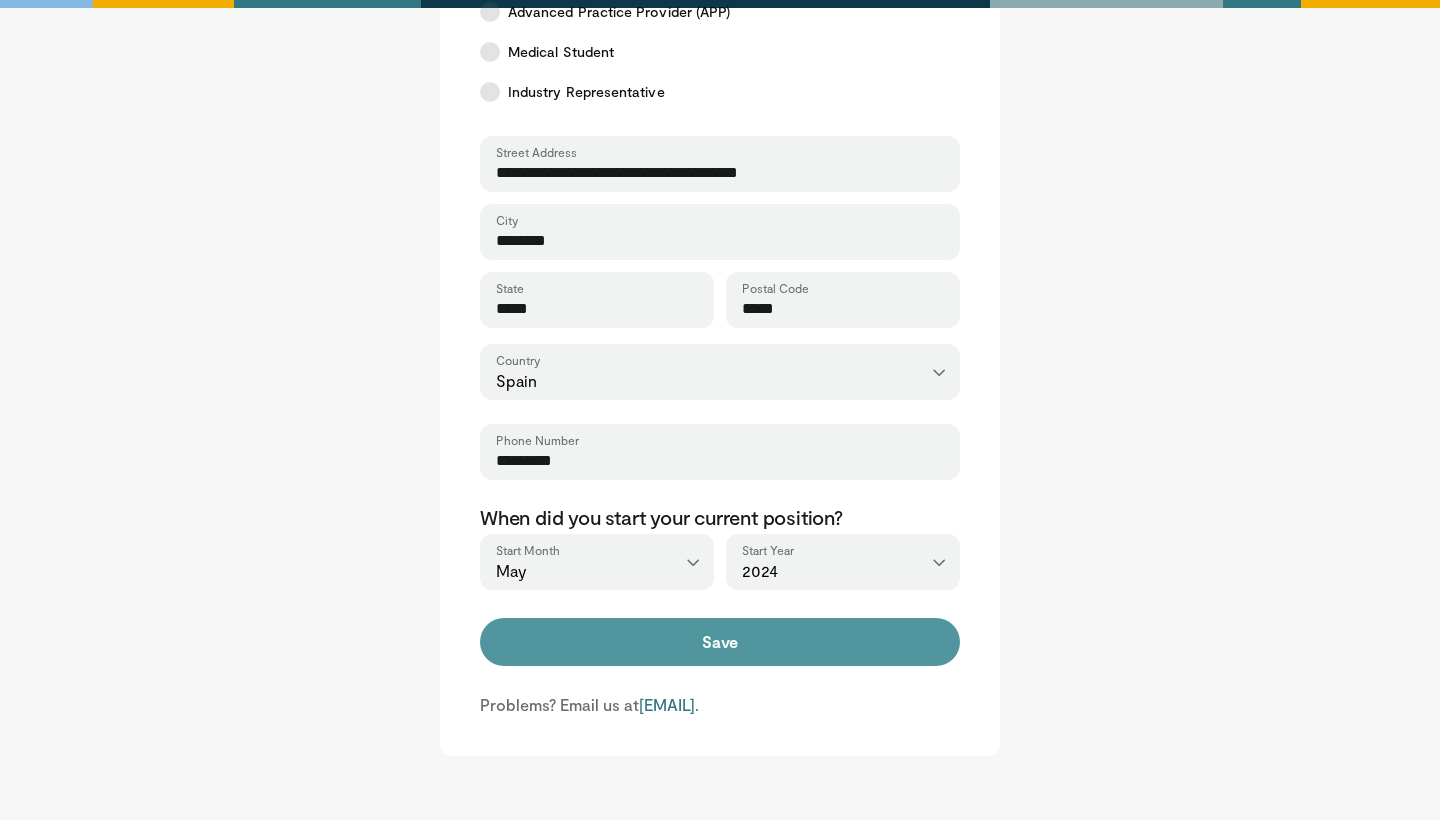 type on "*****" 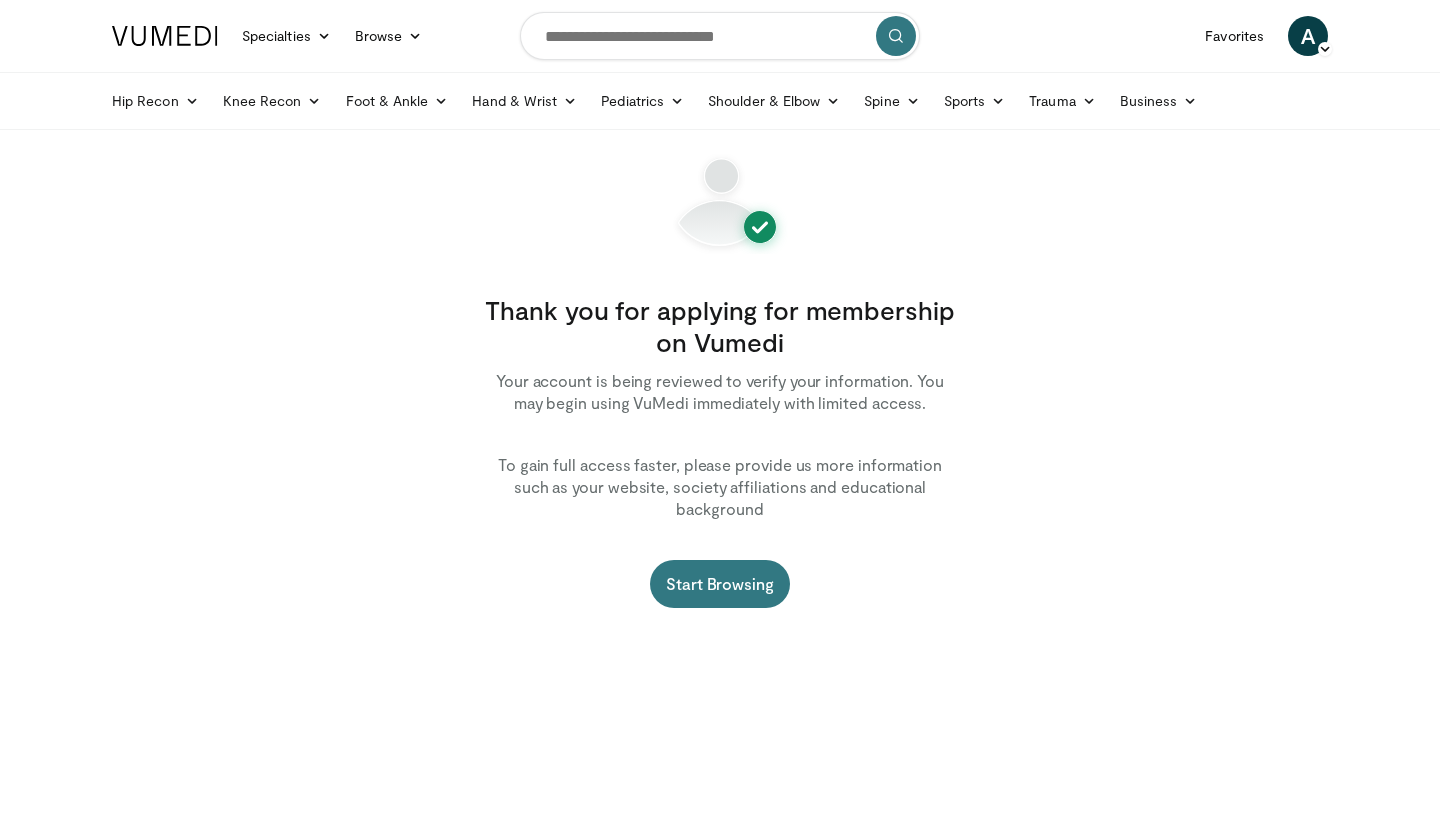 scroll, scrollTop: 0, scrollLeft: 0, axis: both 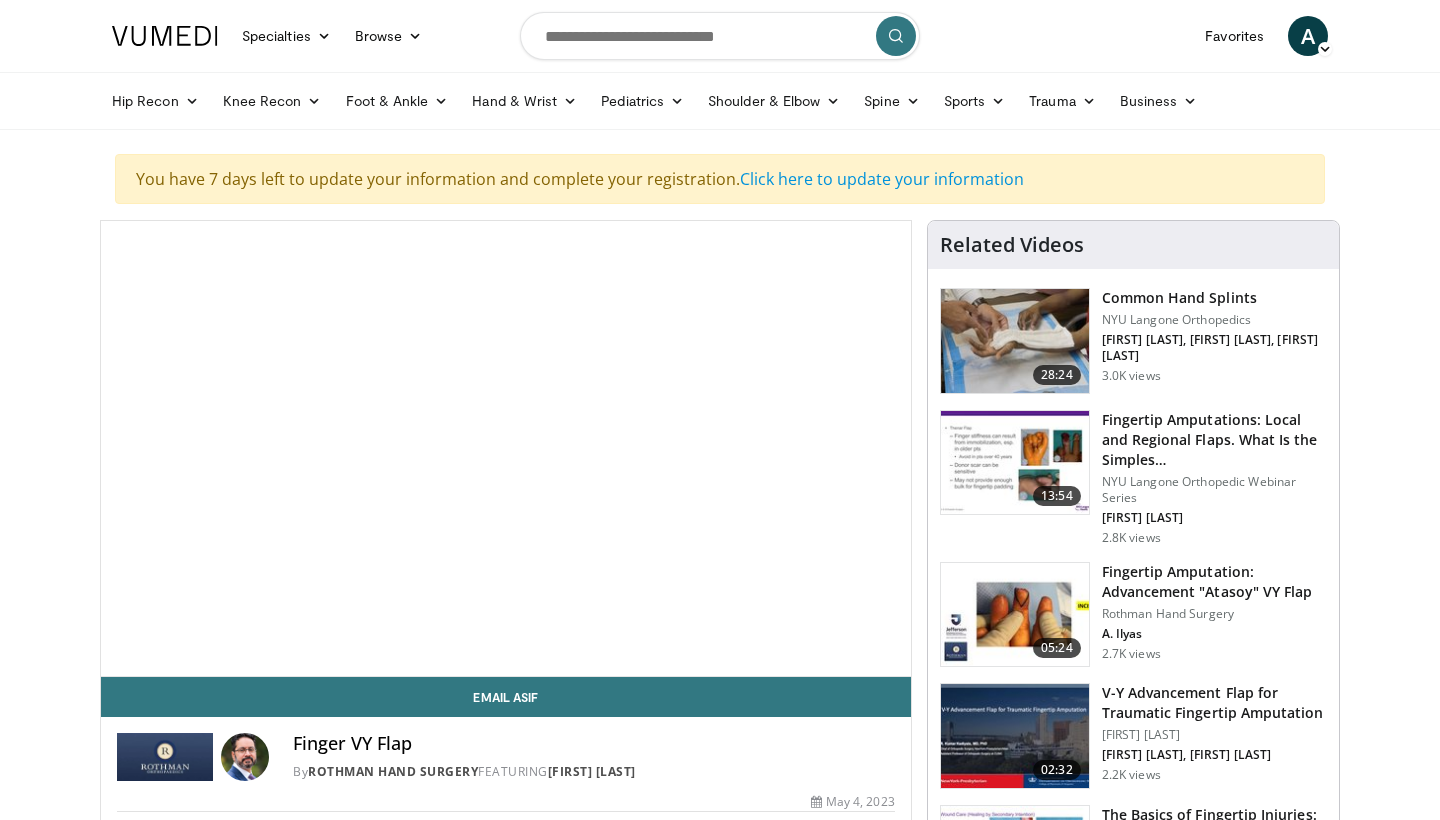 click at bounding box center (506, 449) 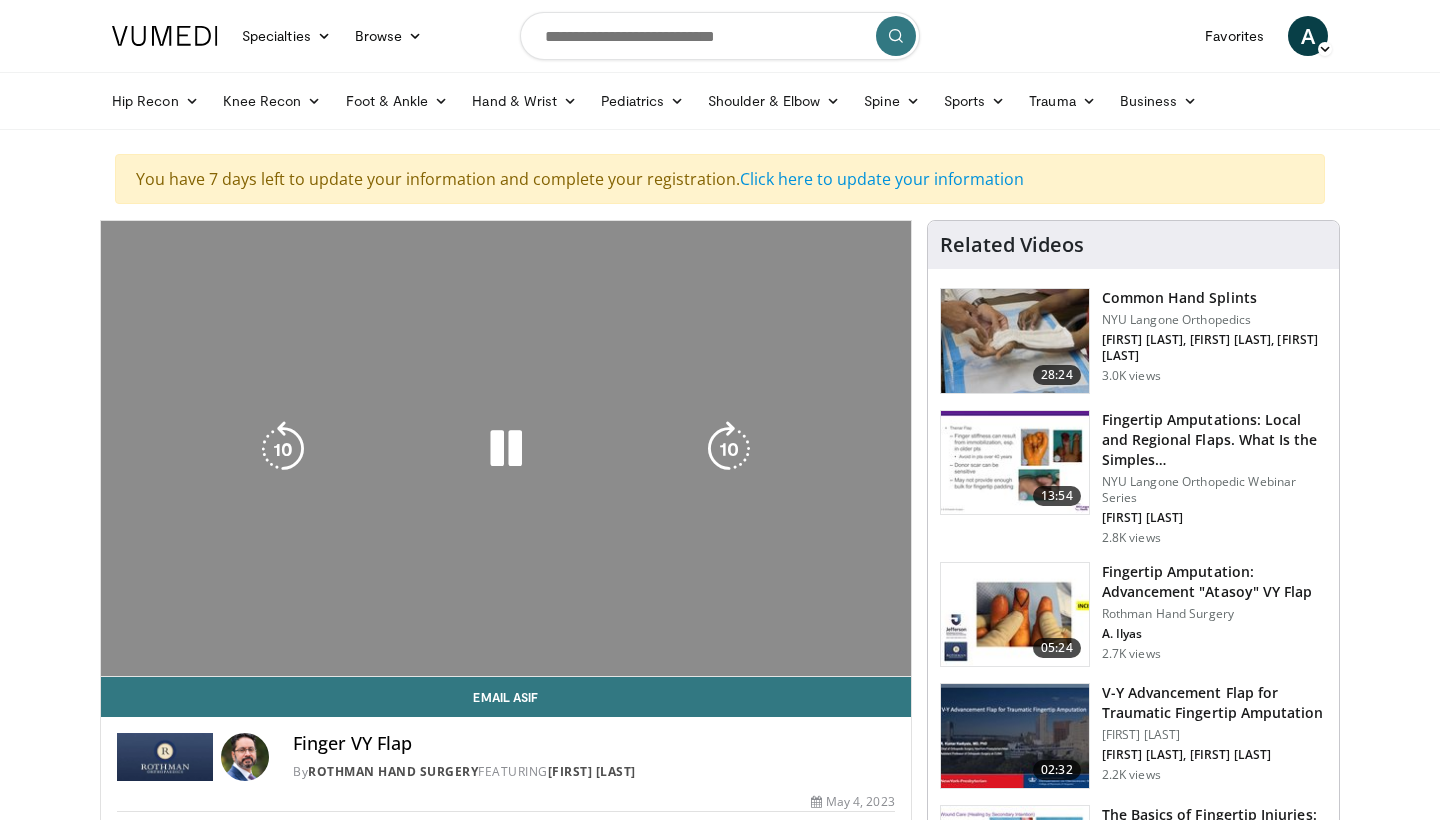 click on "10 seconds
Tap to unmute" at bounding box center [506, 448] 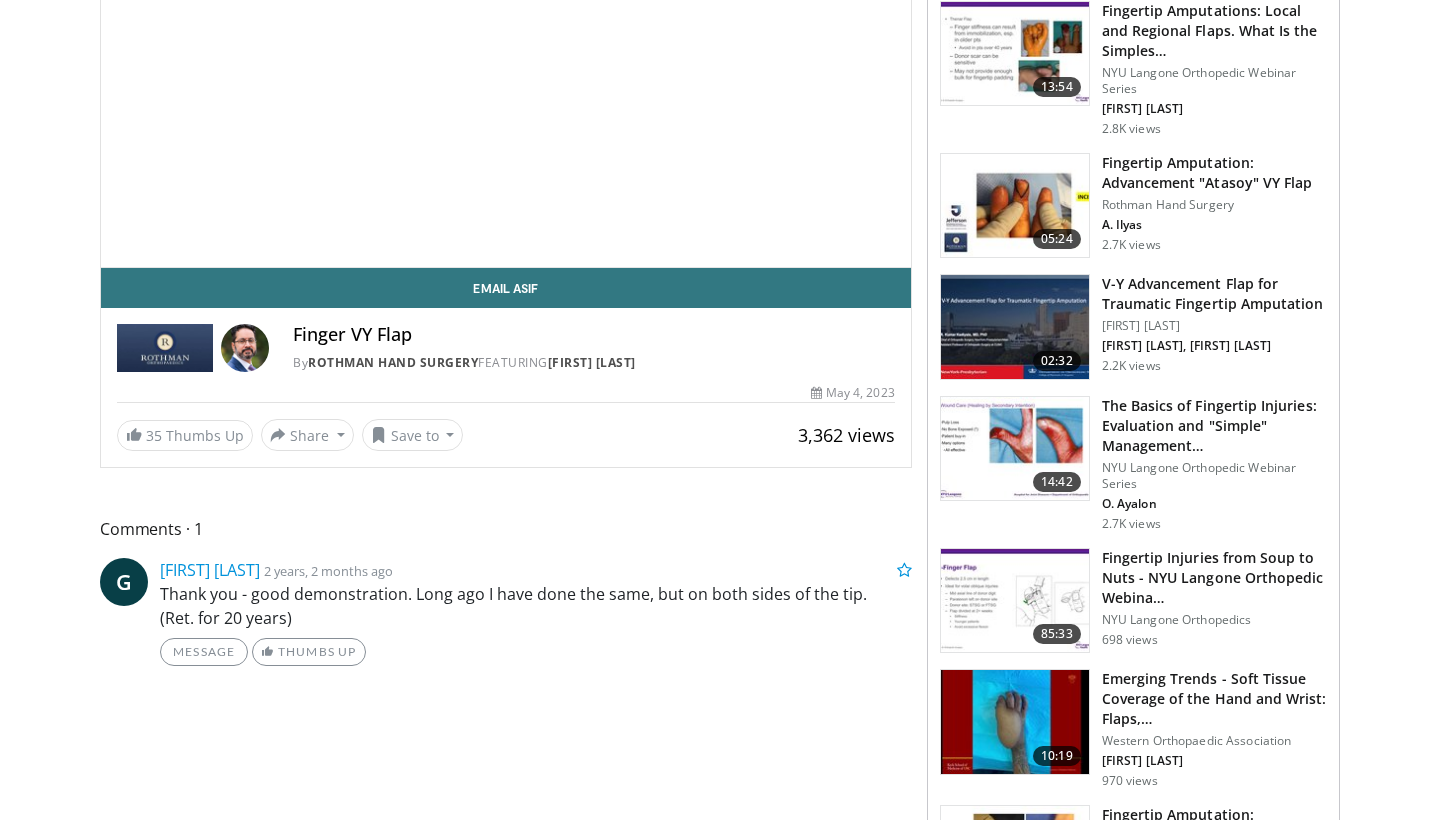 scroll, scrollTop: 169, scrollLeft: 0, axis: vertical 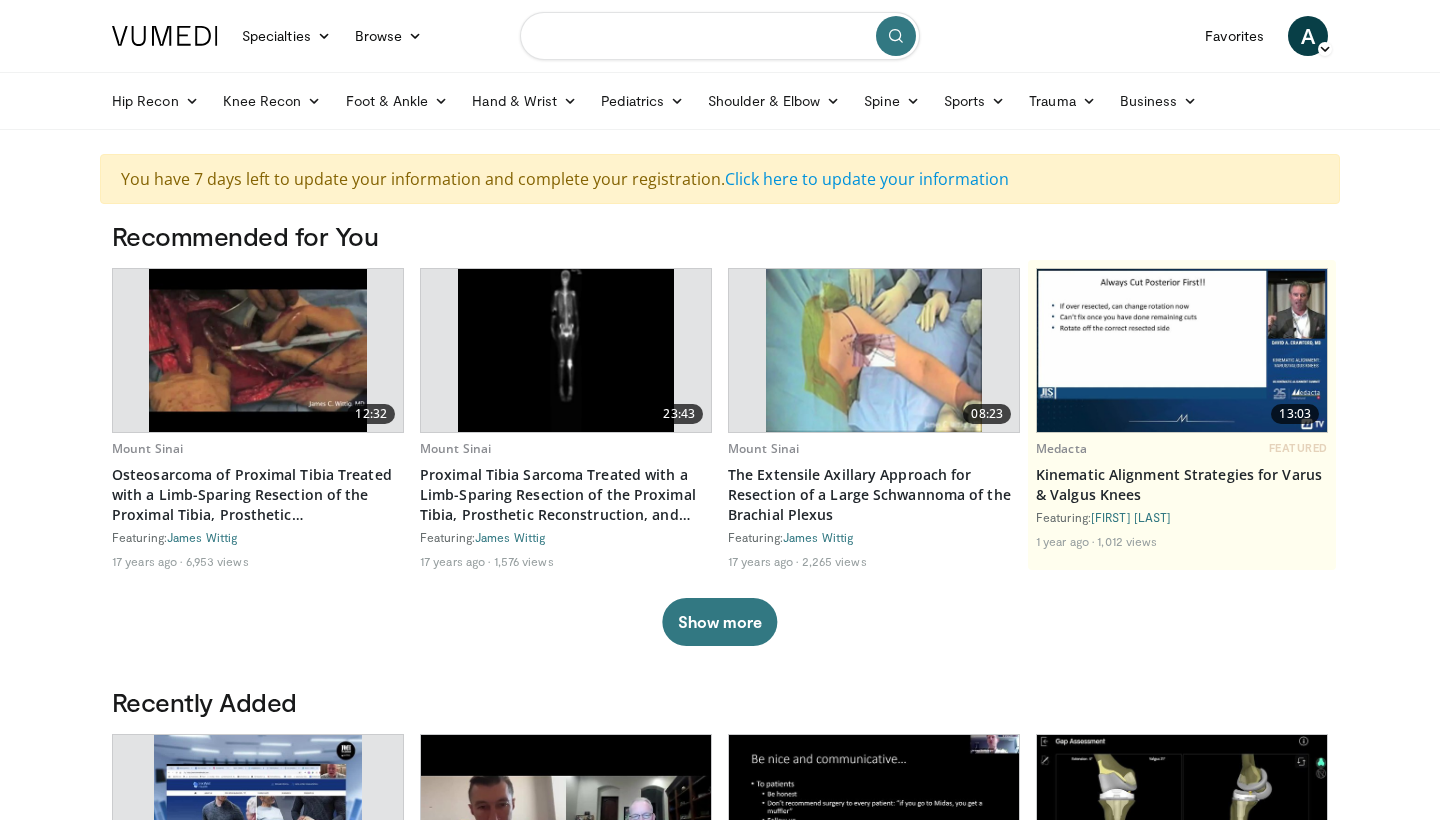 click at bounding box center [720, 36] 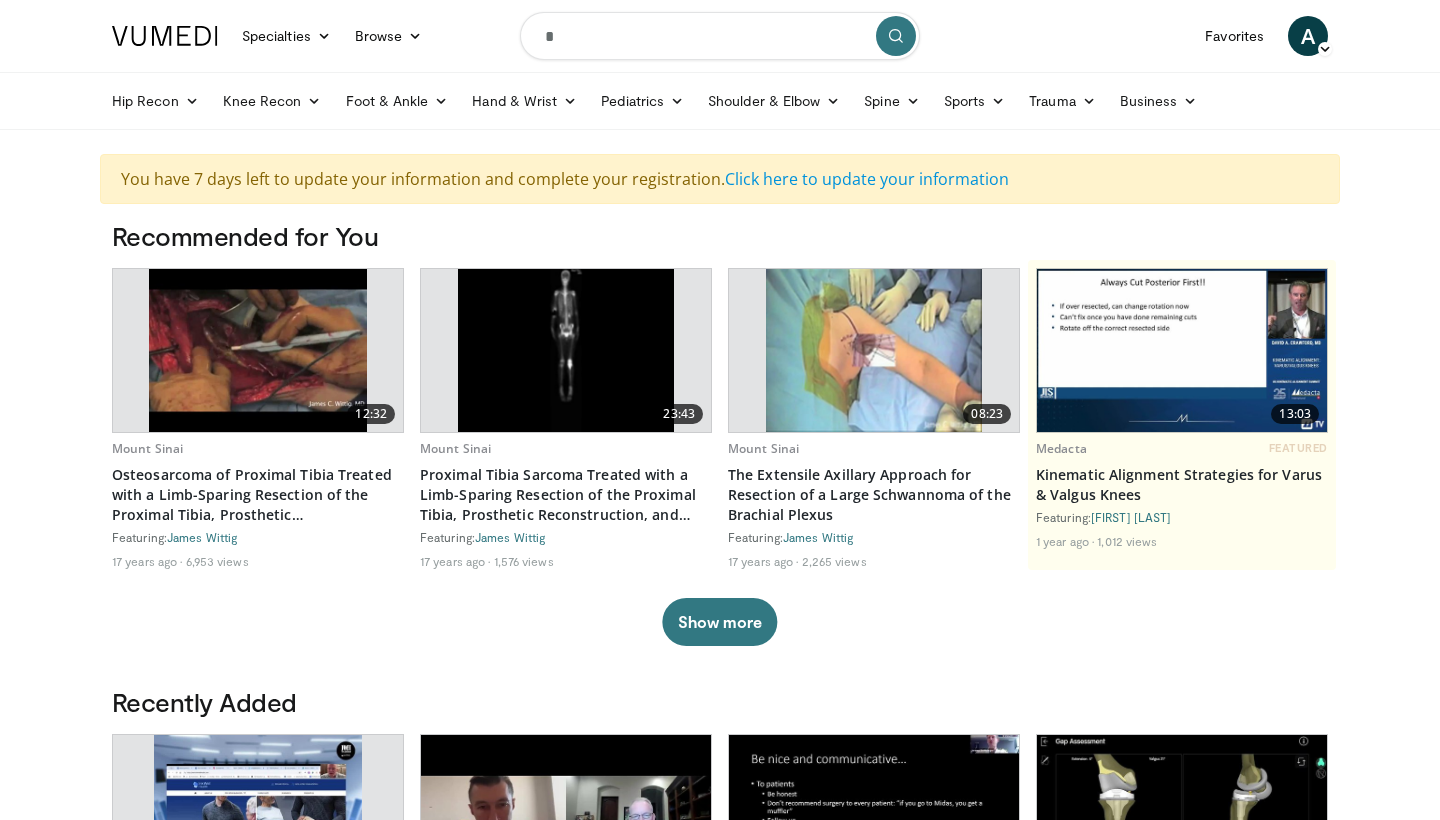type on "**" 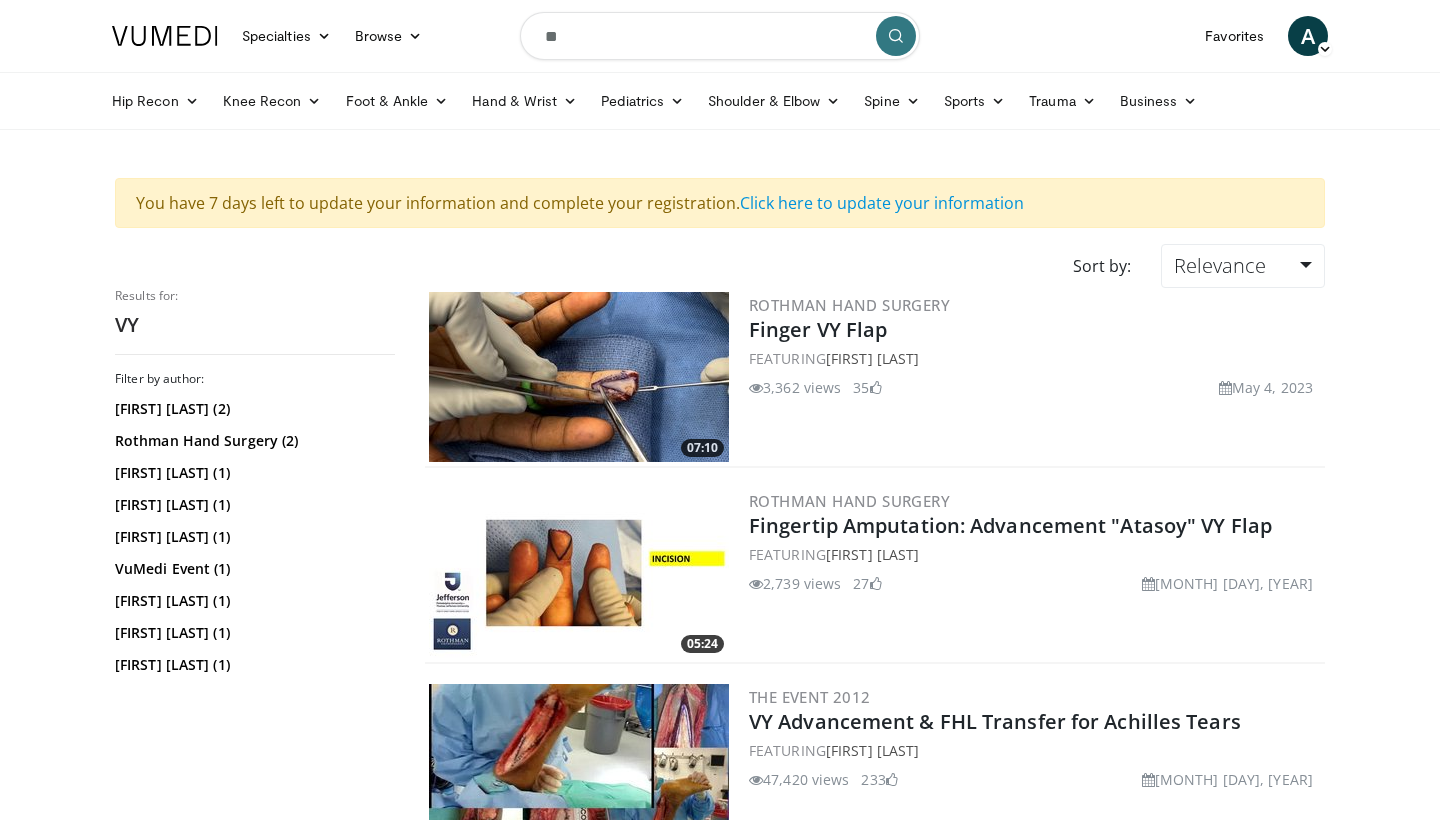 scroll, scrollTop: 0, scrollLeft: 0, axis: both 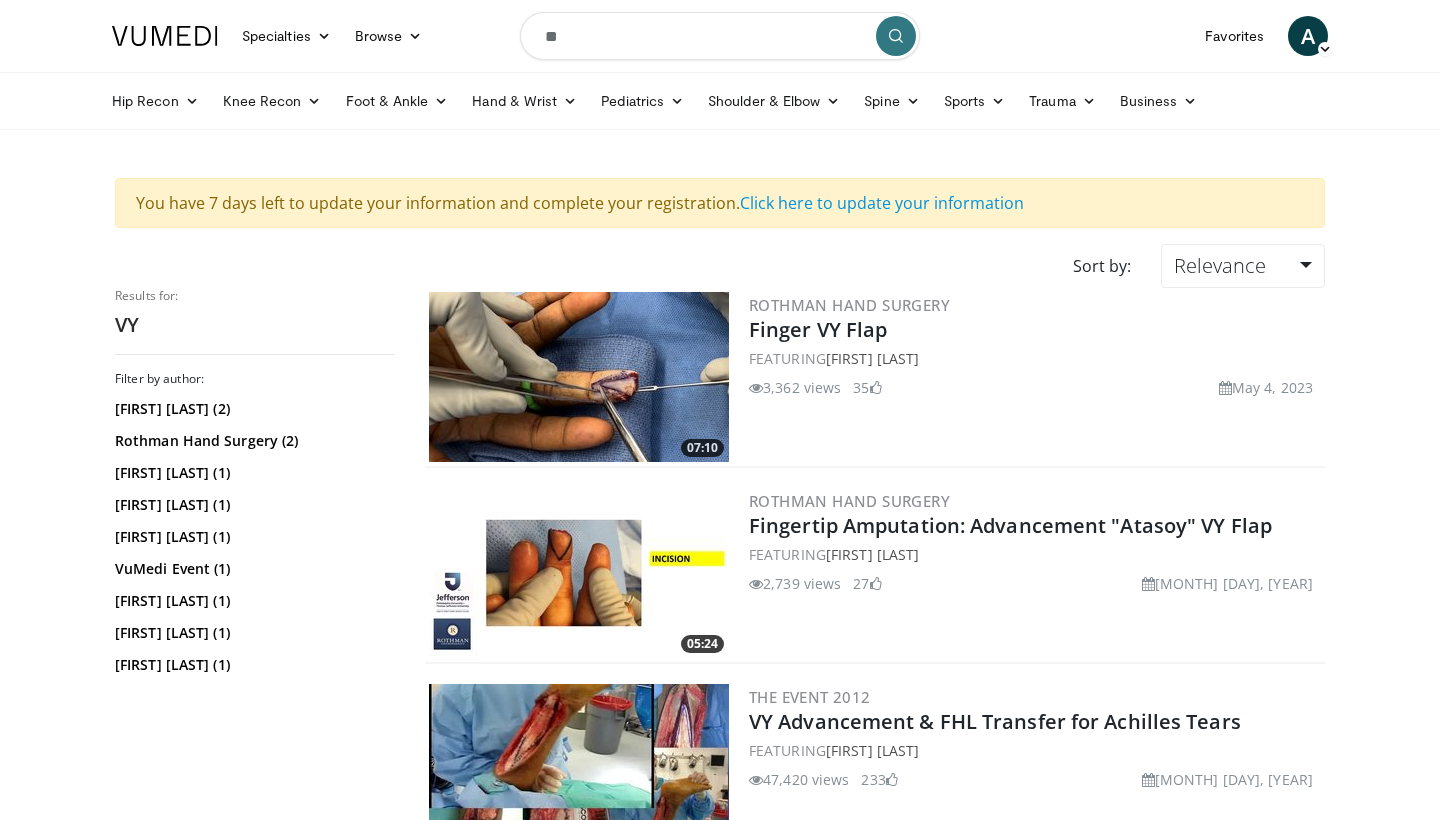 click at bounding box center [579, 377] 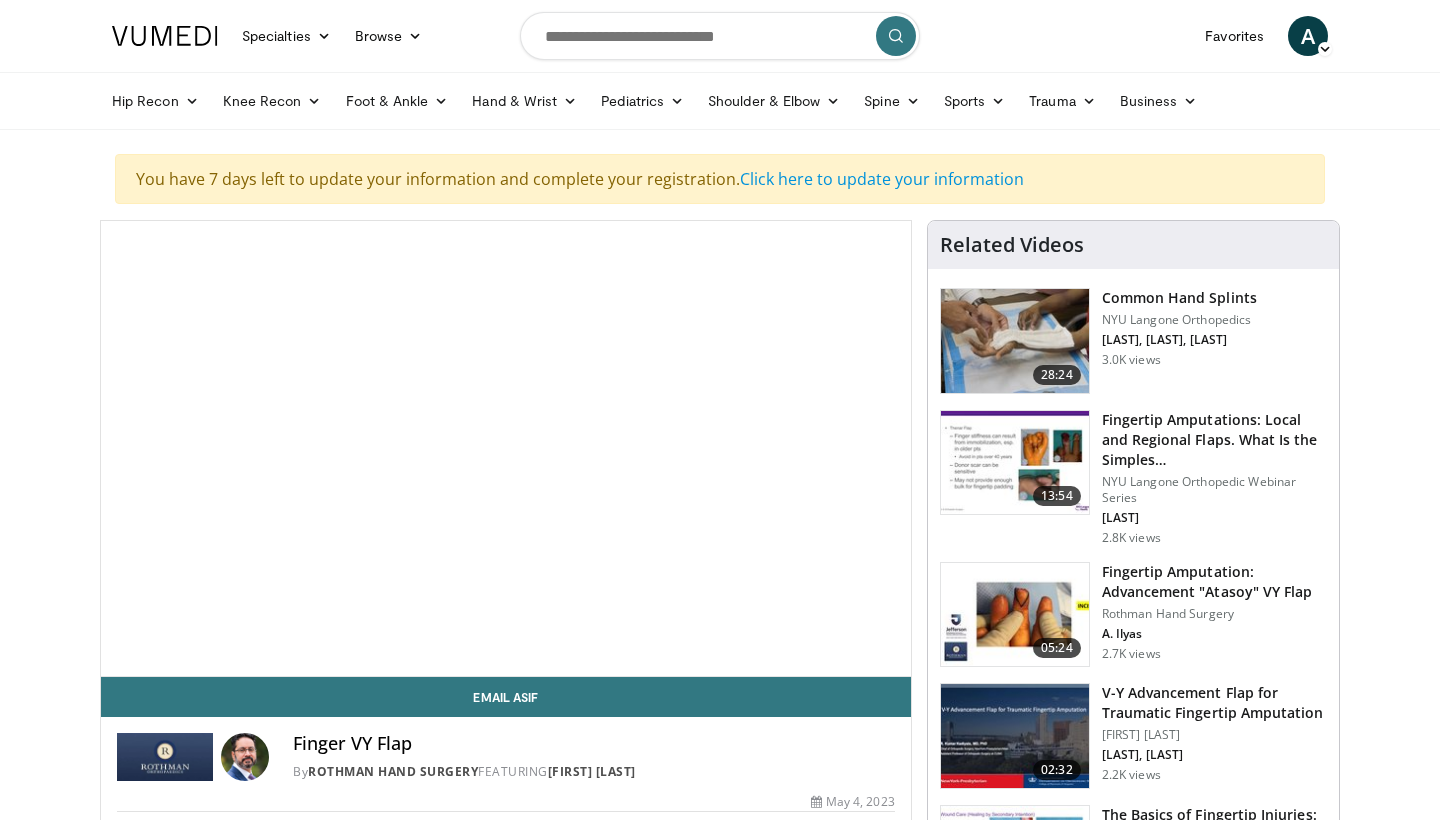 scroll, scrollTop: 0, scrollLeft: 0, axis: both 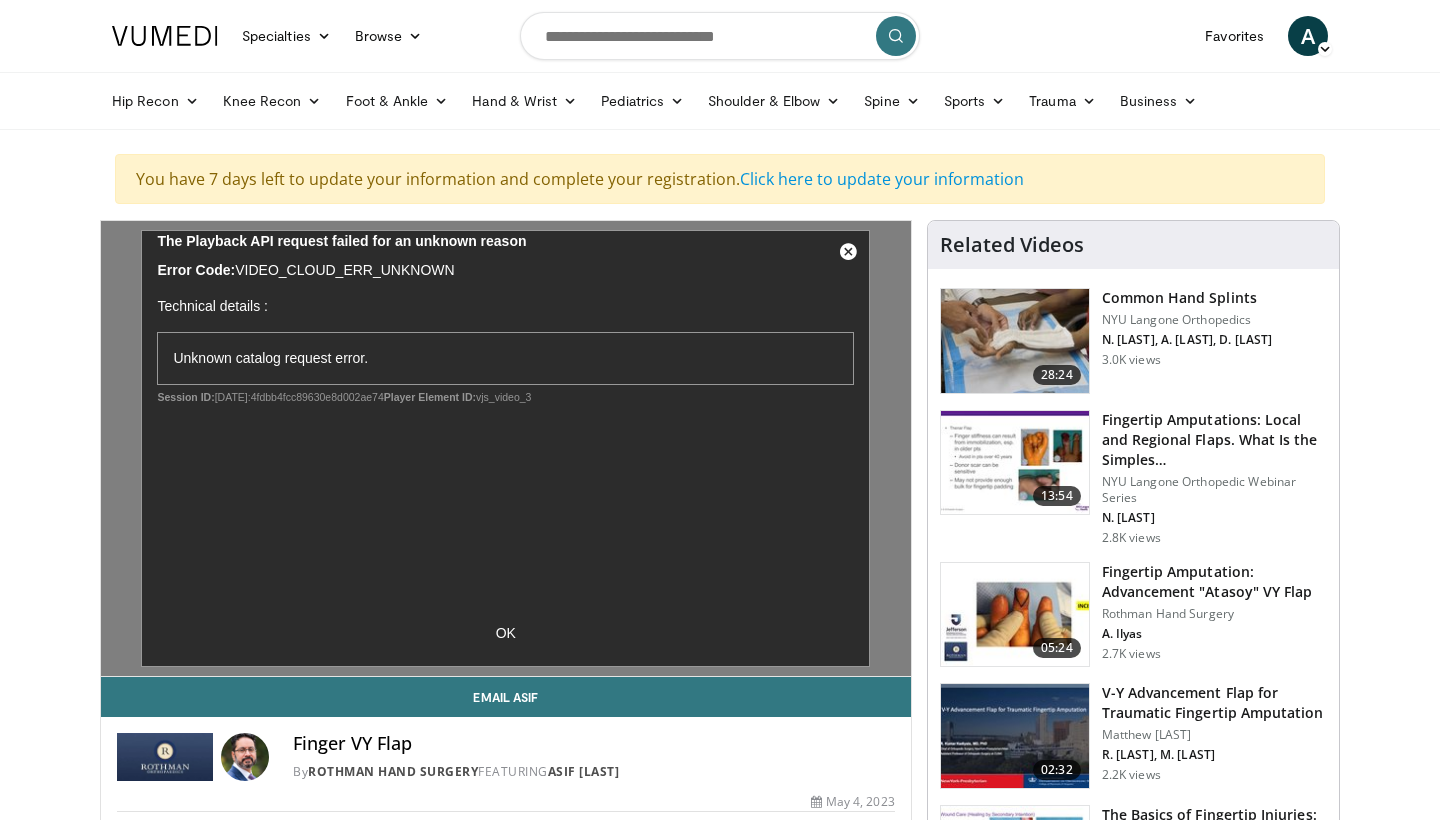 click on "Specialties
Adult & Family Medicine
Allergy, Asthma, Immunology
Anesthesiology
Cardiology
Dental
Dermatology
Endocrinology
Gastroenterology & Hepatology
General Surgery
Hematology & Oncology
Infectious Disease
Nephrology
Neurology
Neurosurgery
Obstetrics & Gynecology
Ophthalmology
Oral Maxillofacial
Orthopaedics
Otolaryngology
Pediatrics
Plastic Surgery
Podiatry
Psychiatry
Pulmonology
Radiation Oncology
Radiology
Rheumatology
Urology" at bounding box center [720, 1623] 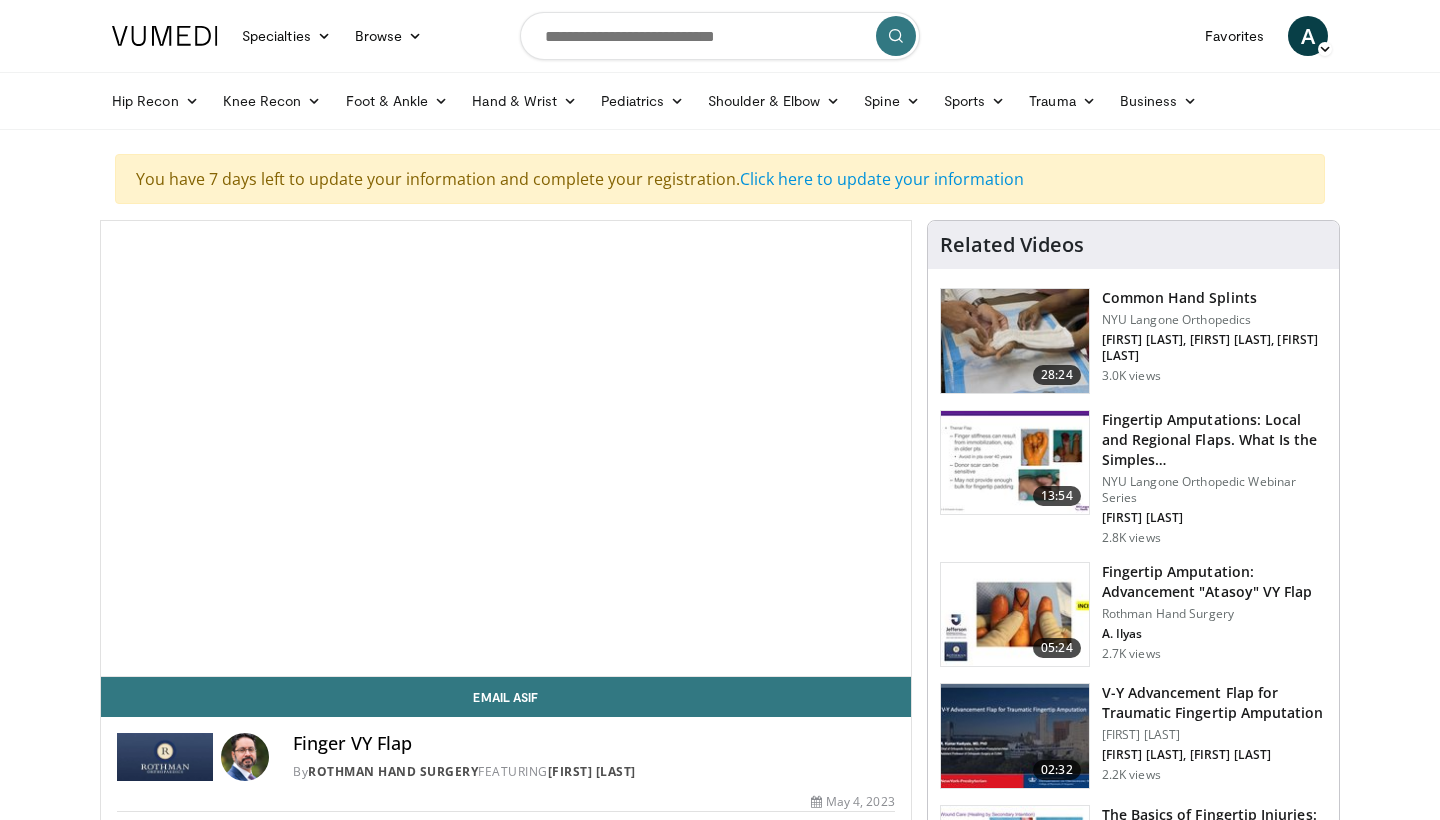 scroll, scrollTop: 0, scrollLeft: 0, axis: both 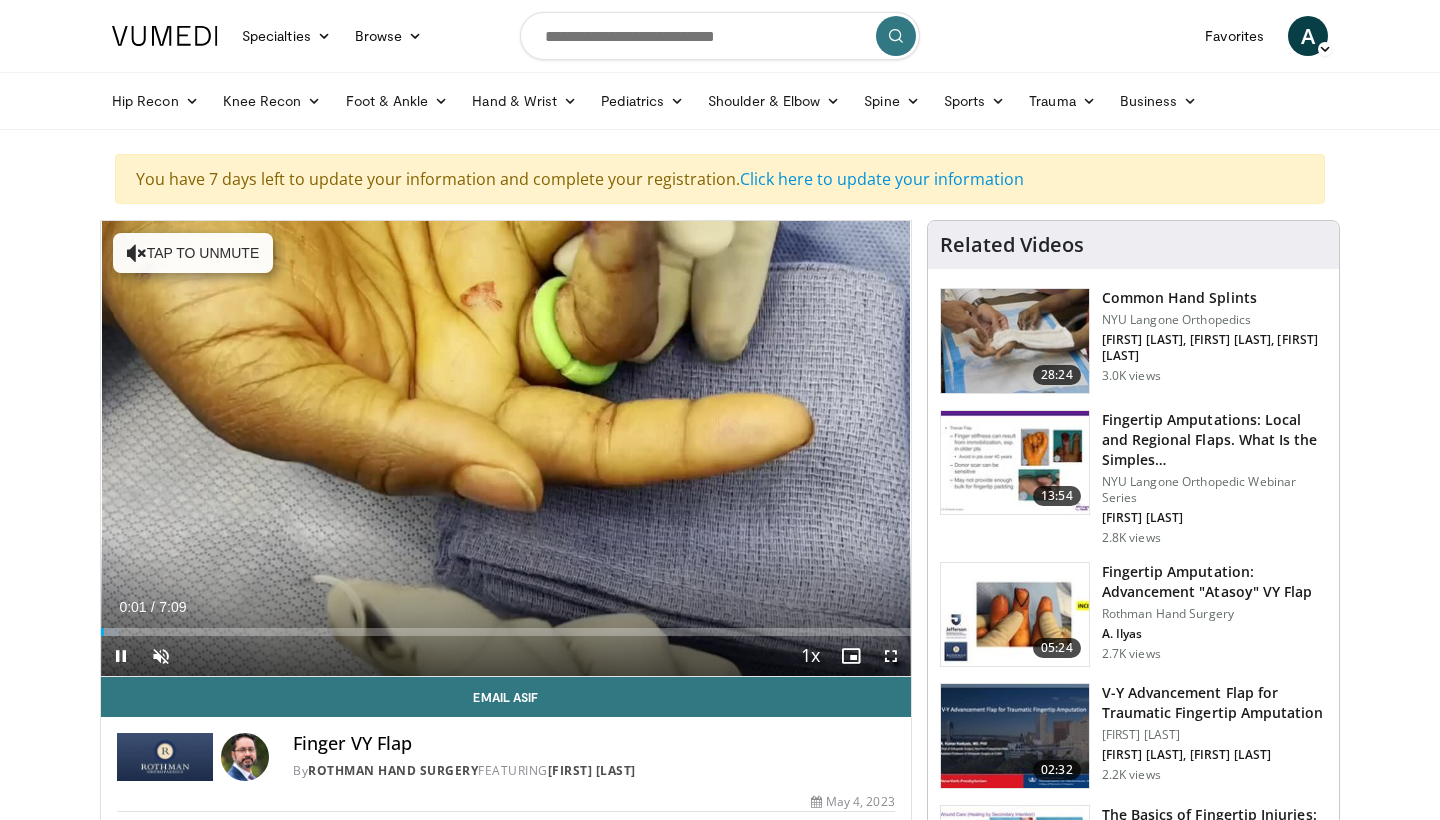 click at bounding box center (891, 656) 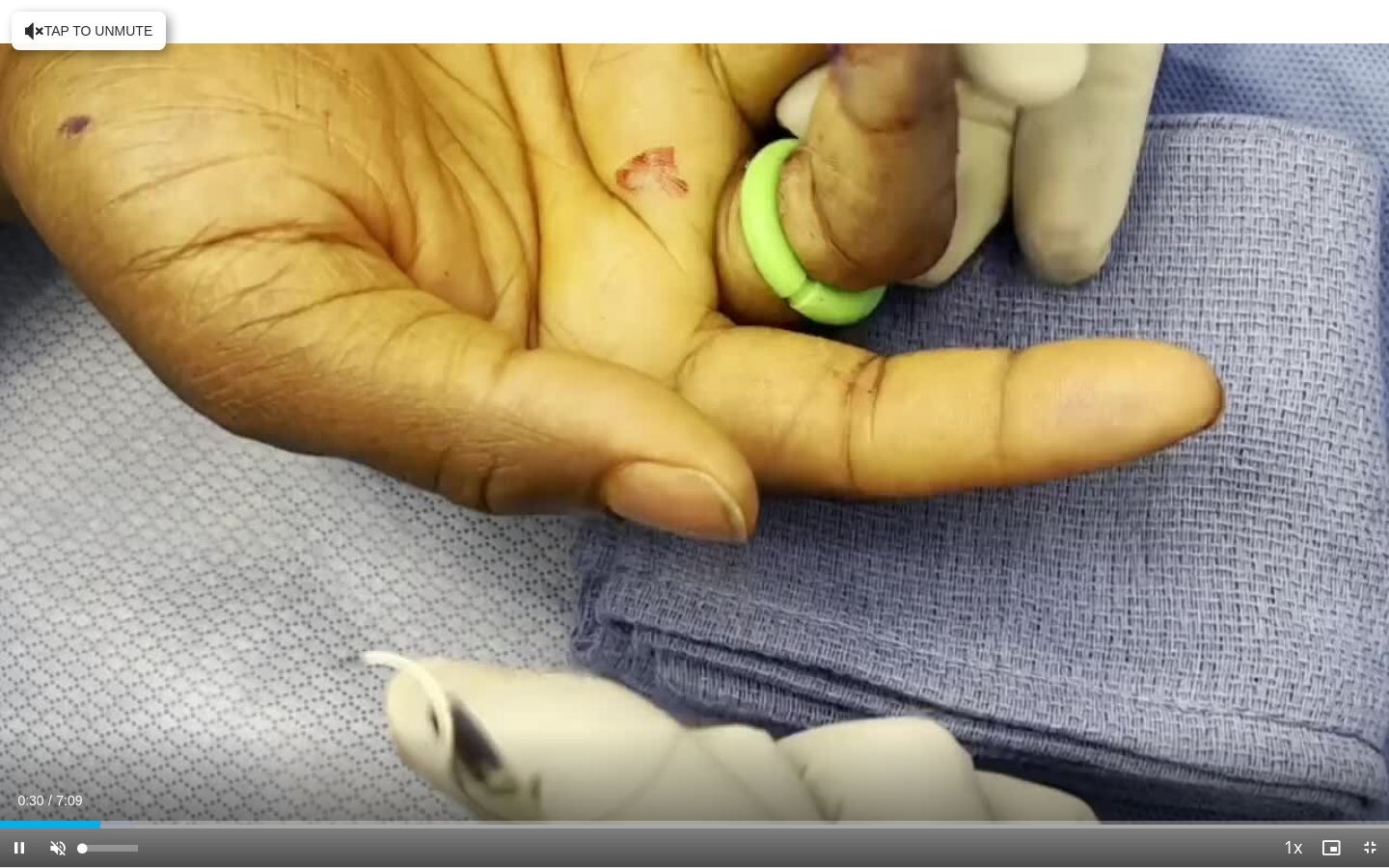 click at bounding box center (58, 848) 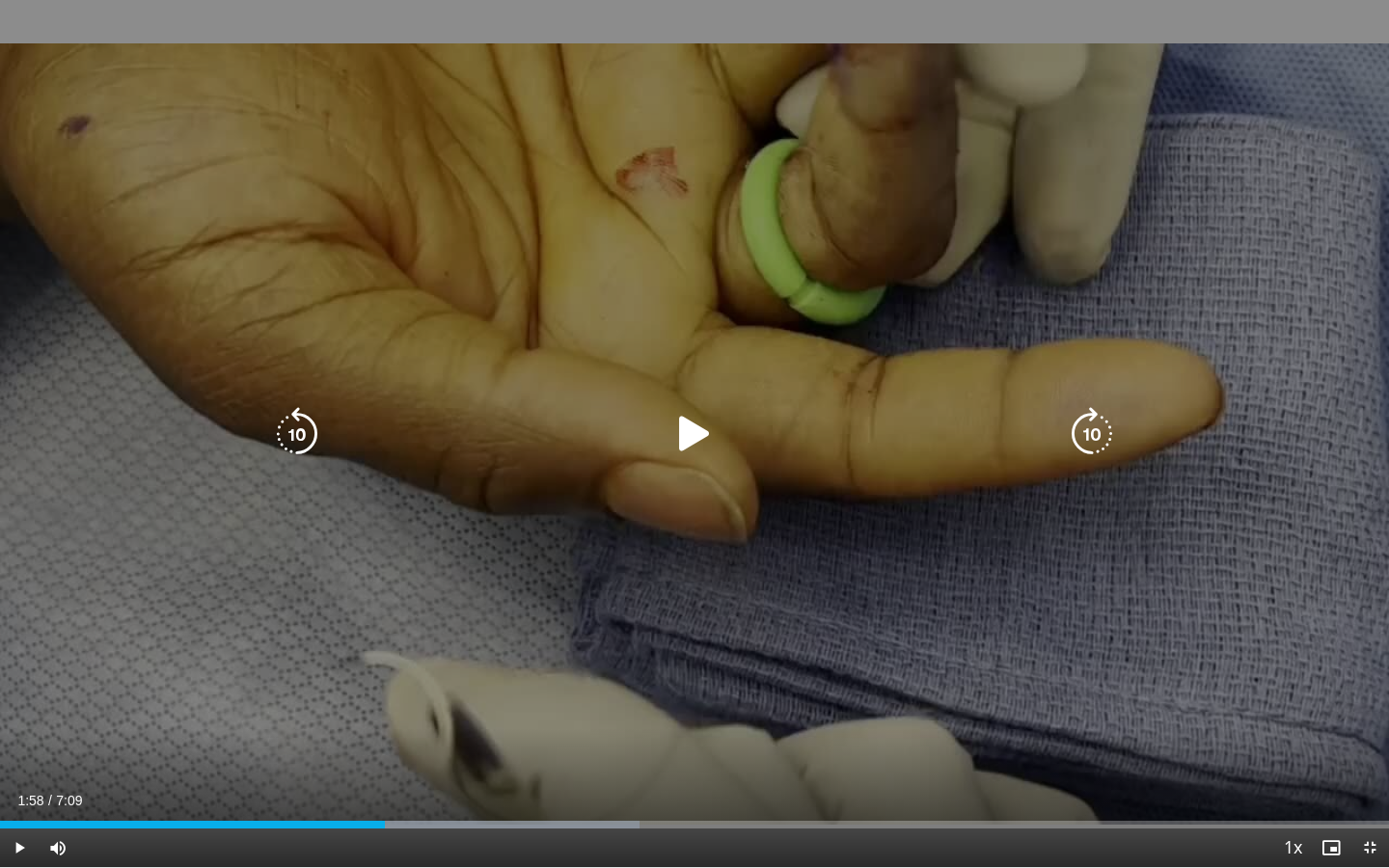 click at bounding box center [694, 434] 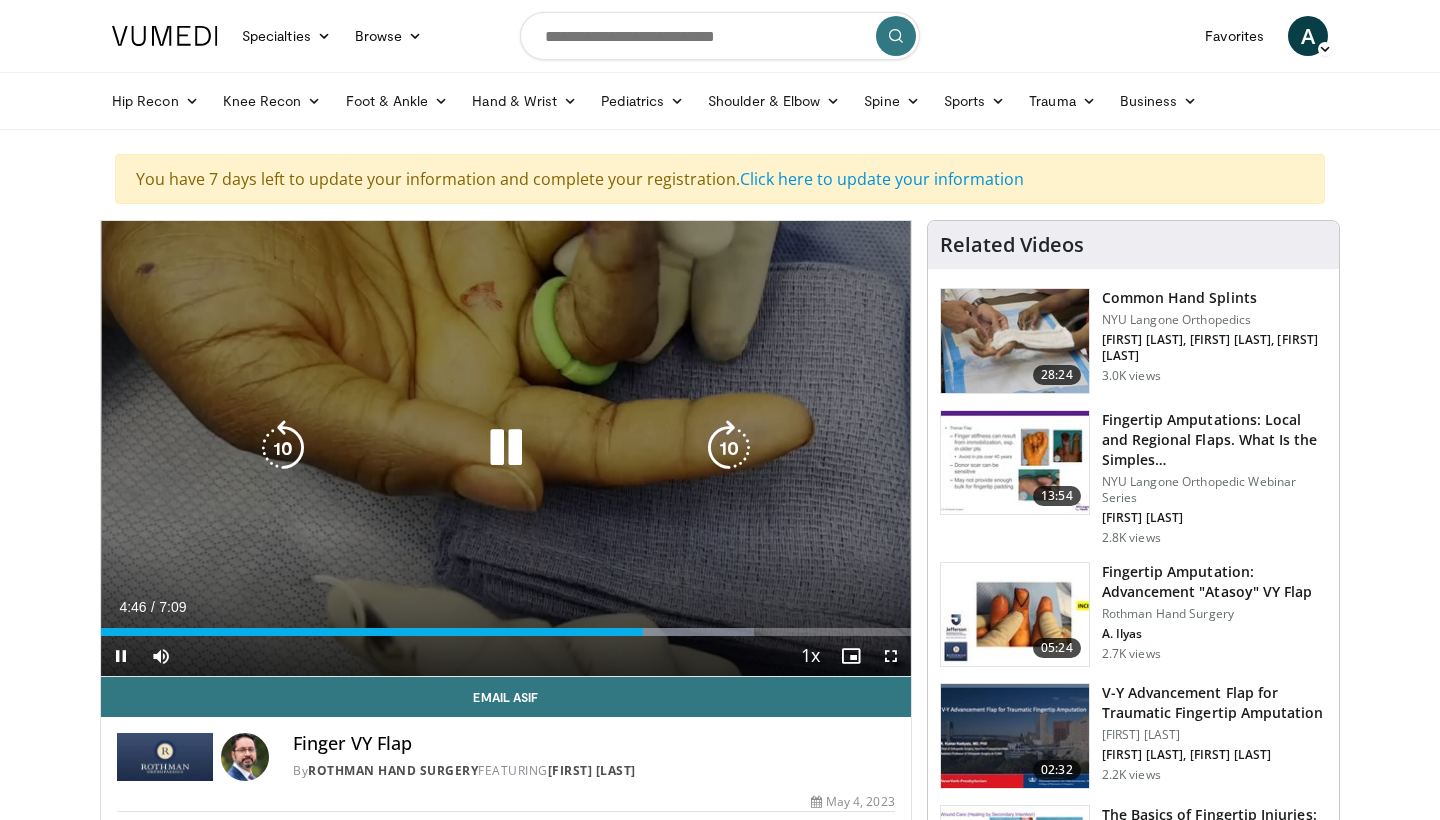 click at bounding box center (506, 448) 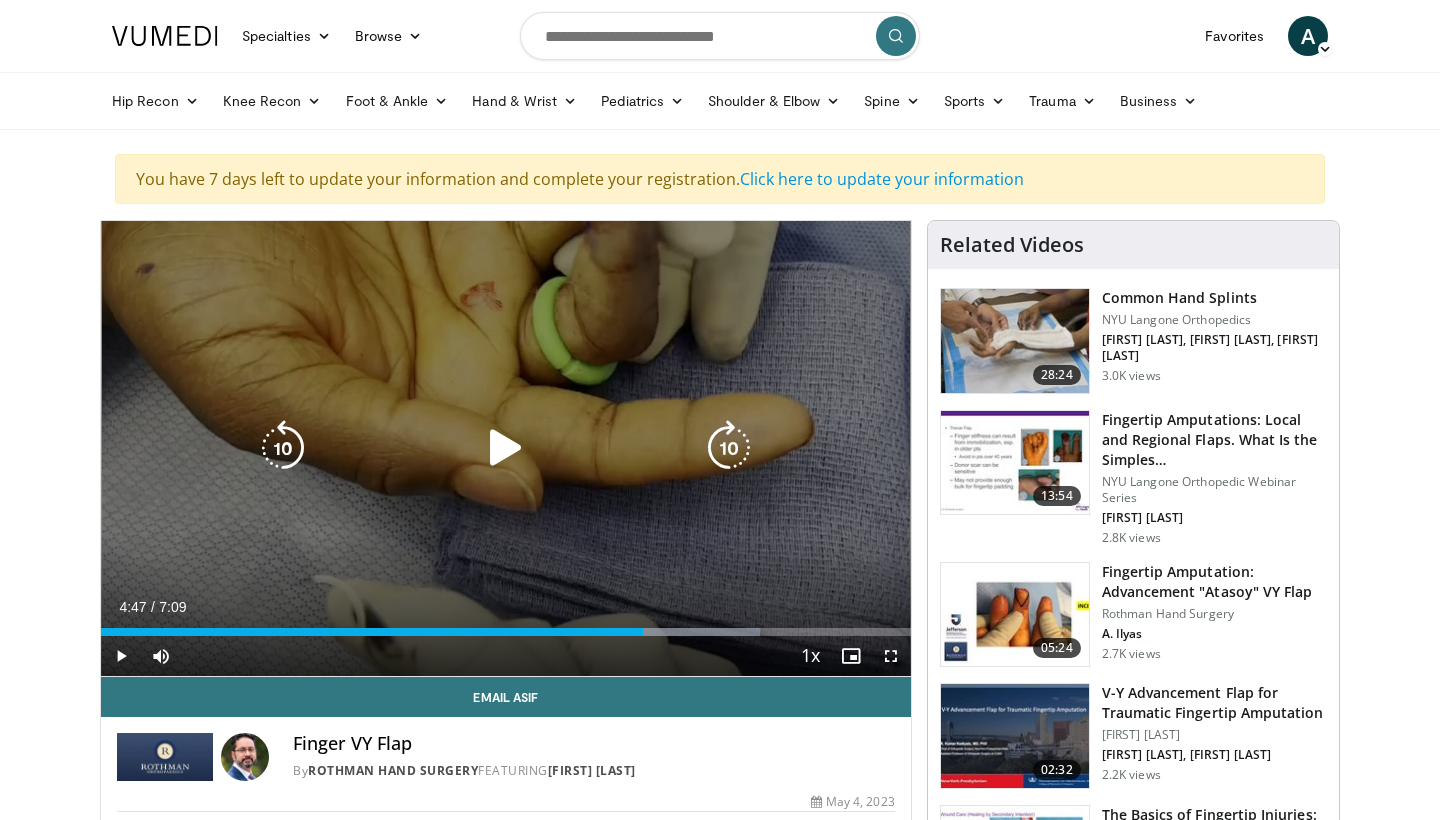 click on "10 seconds
Tap to unmute" at bounding box center [506, 448] 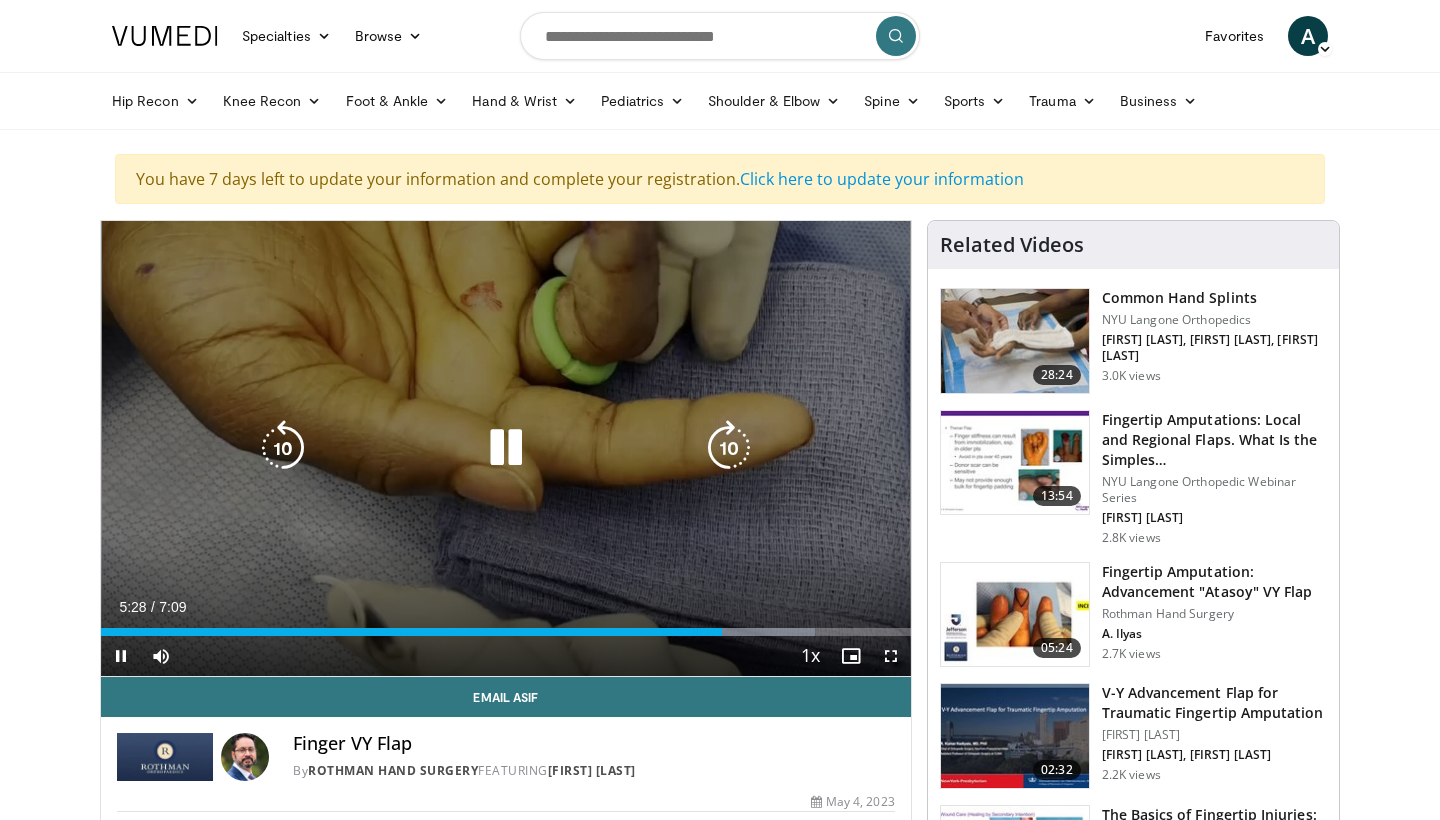 click on "10 seconds
Tap to unmute" at bounding box center (506, 448) 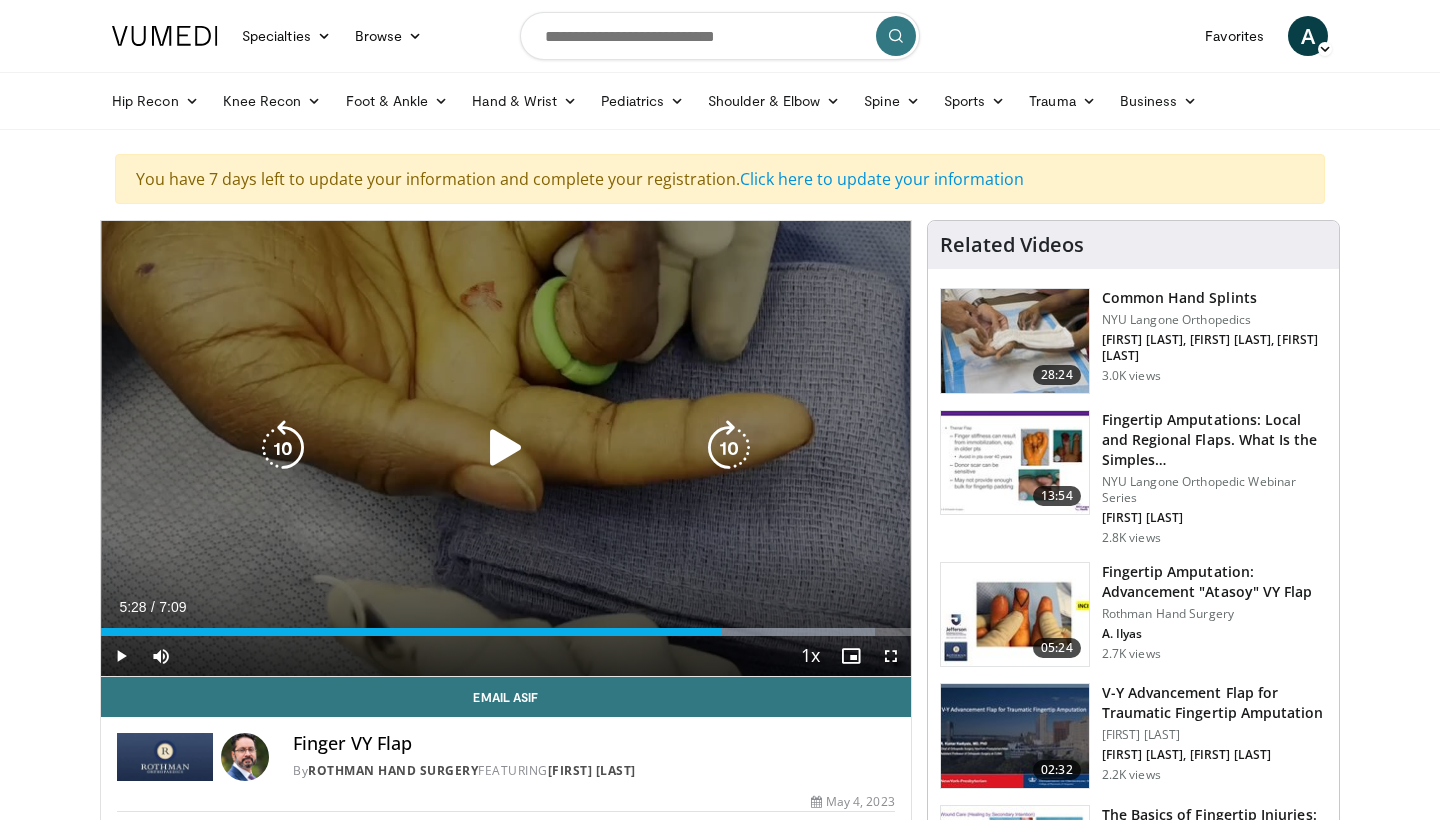 click on "10 seconds
Tap to unmute" at bounding box center [506, 448] 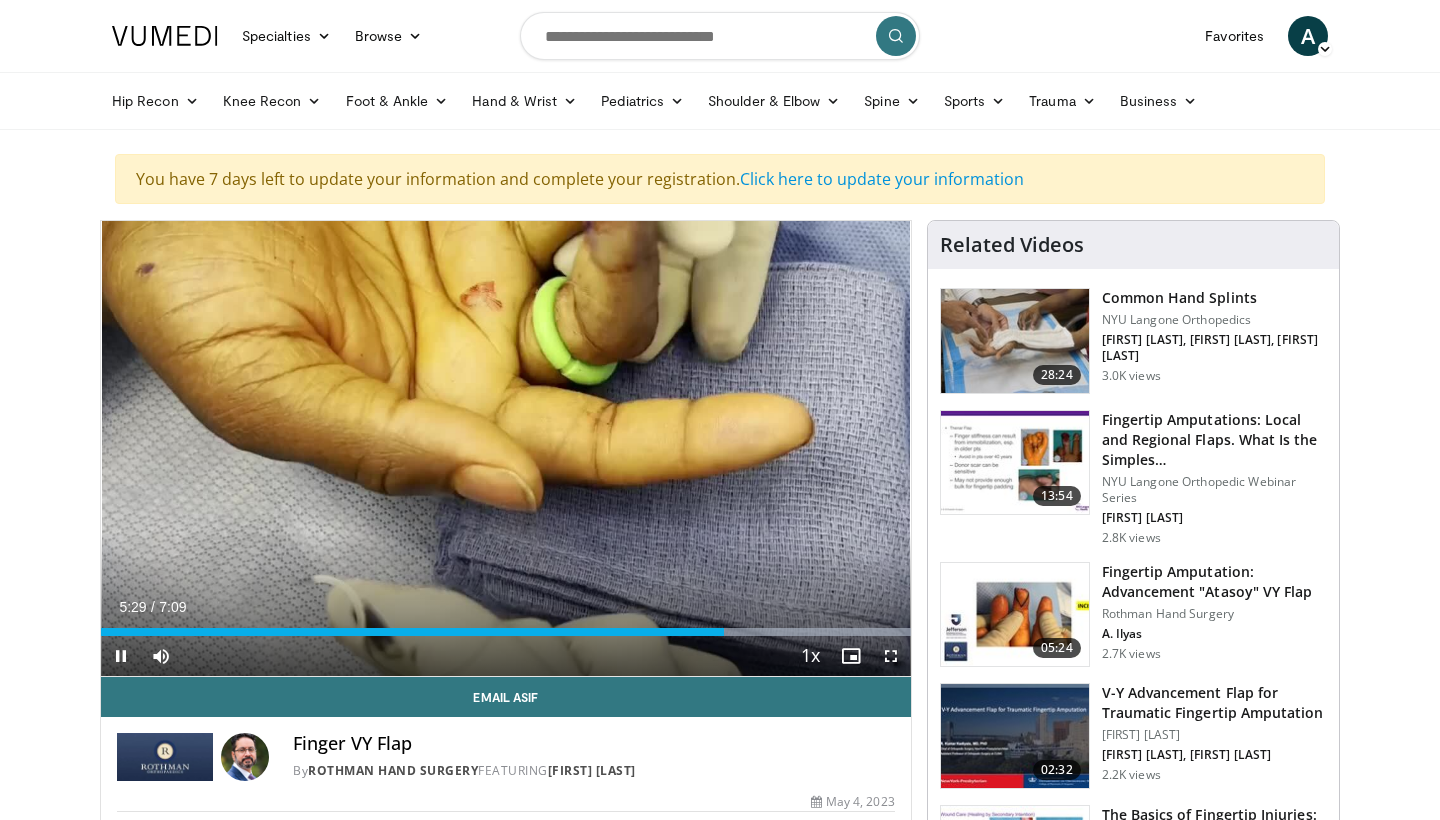click at bounding box center [891, 656] 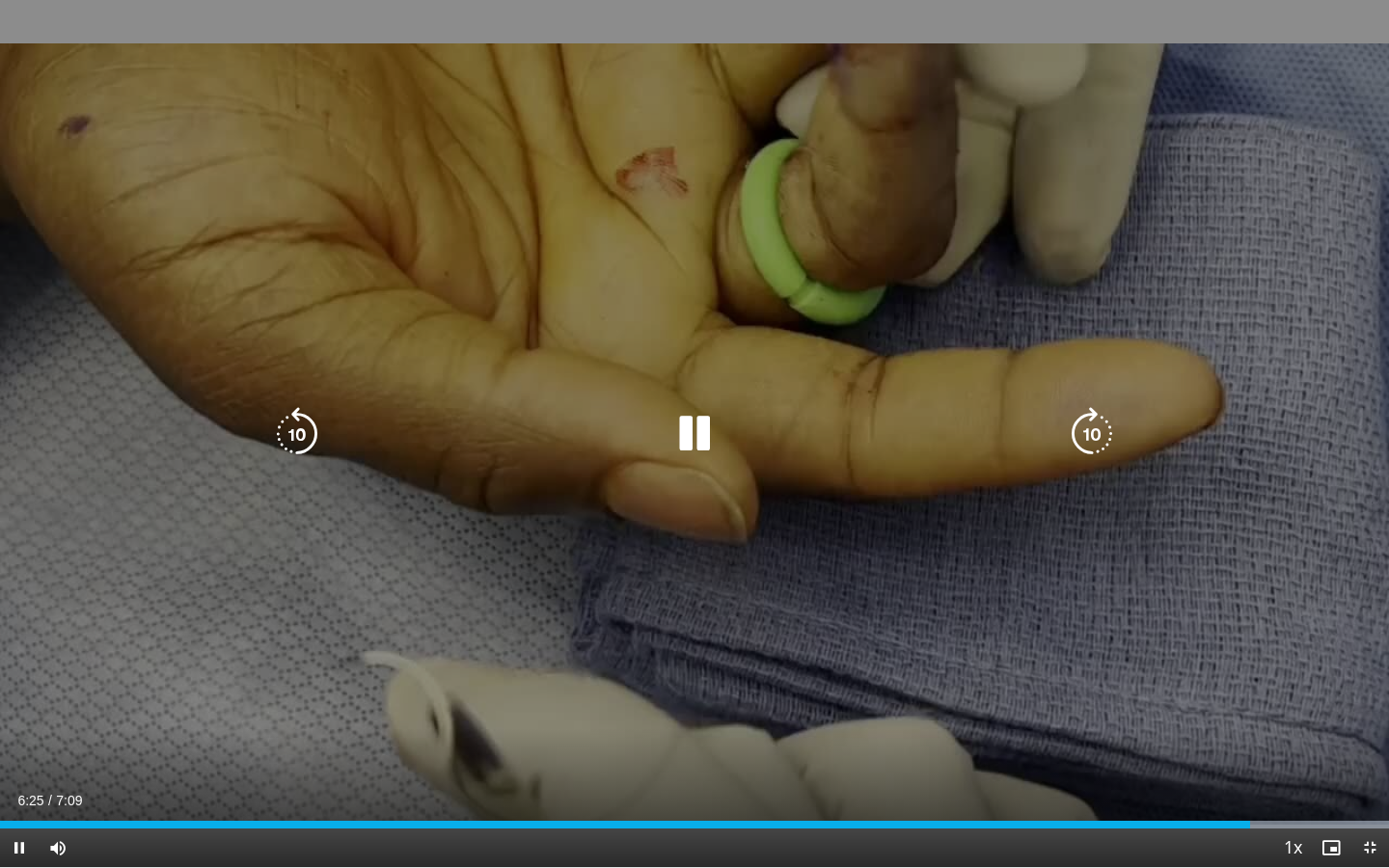 click at bounding box center [1092, 434] 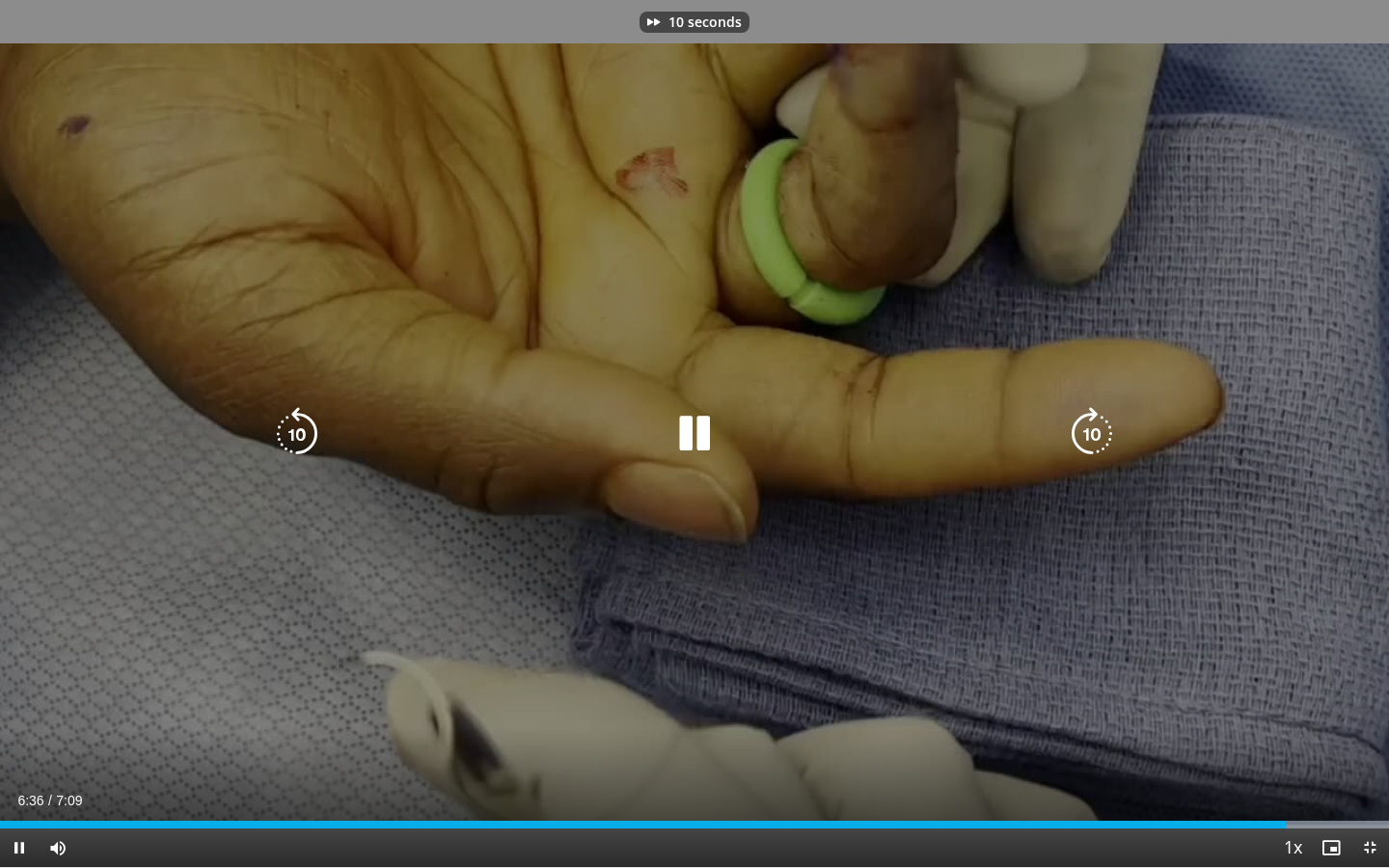 click at bounding box center (1092, 434) 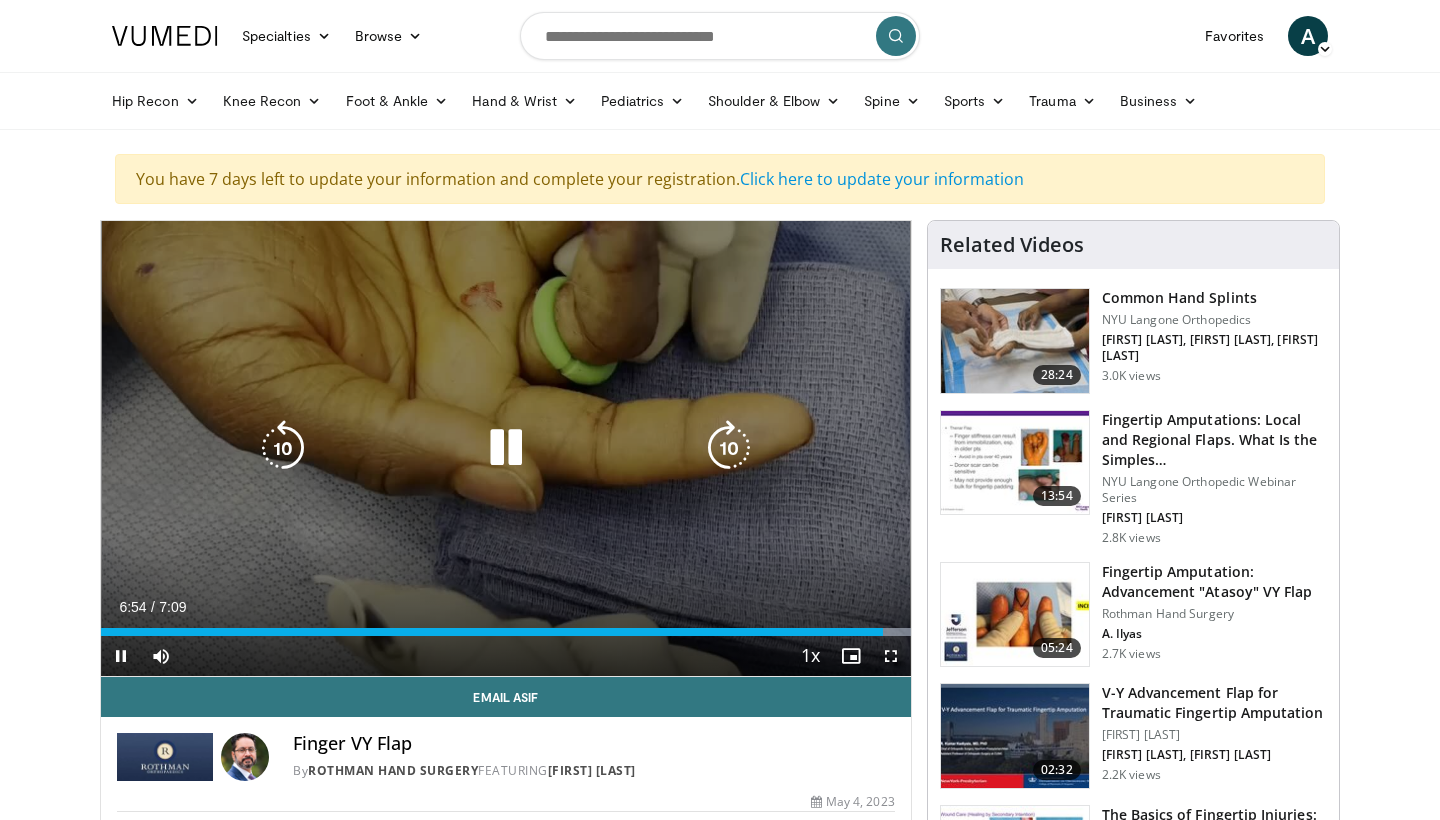 click at bounding box center (506, 448) 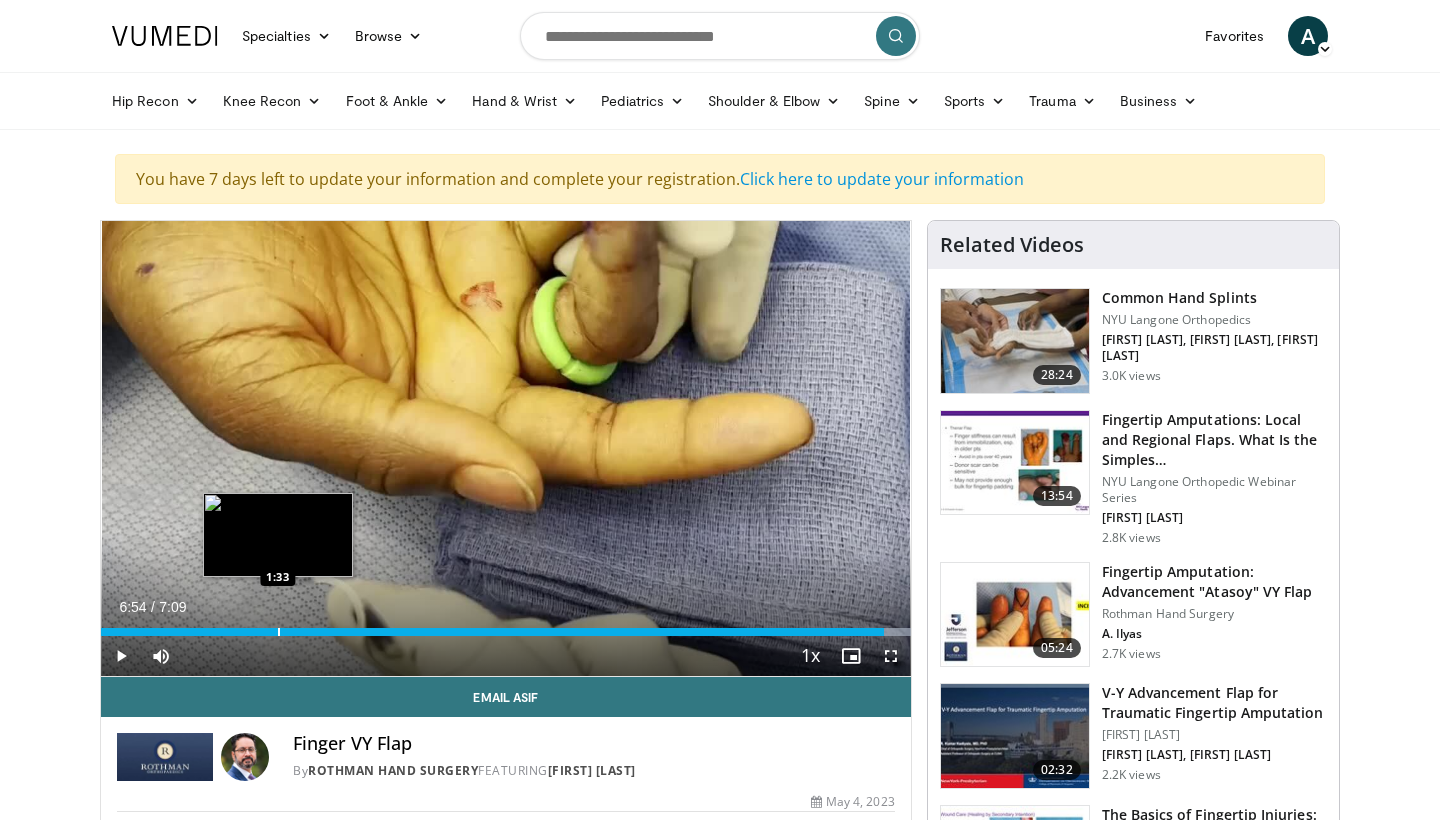 click on "6:54" at bounding box center (492, 632) 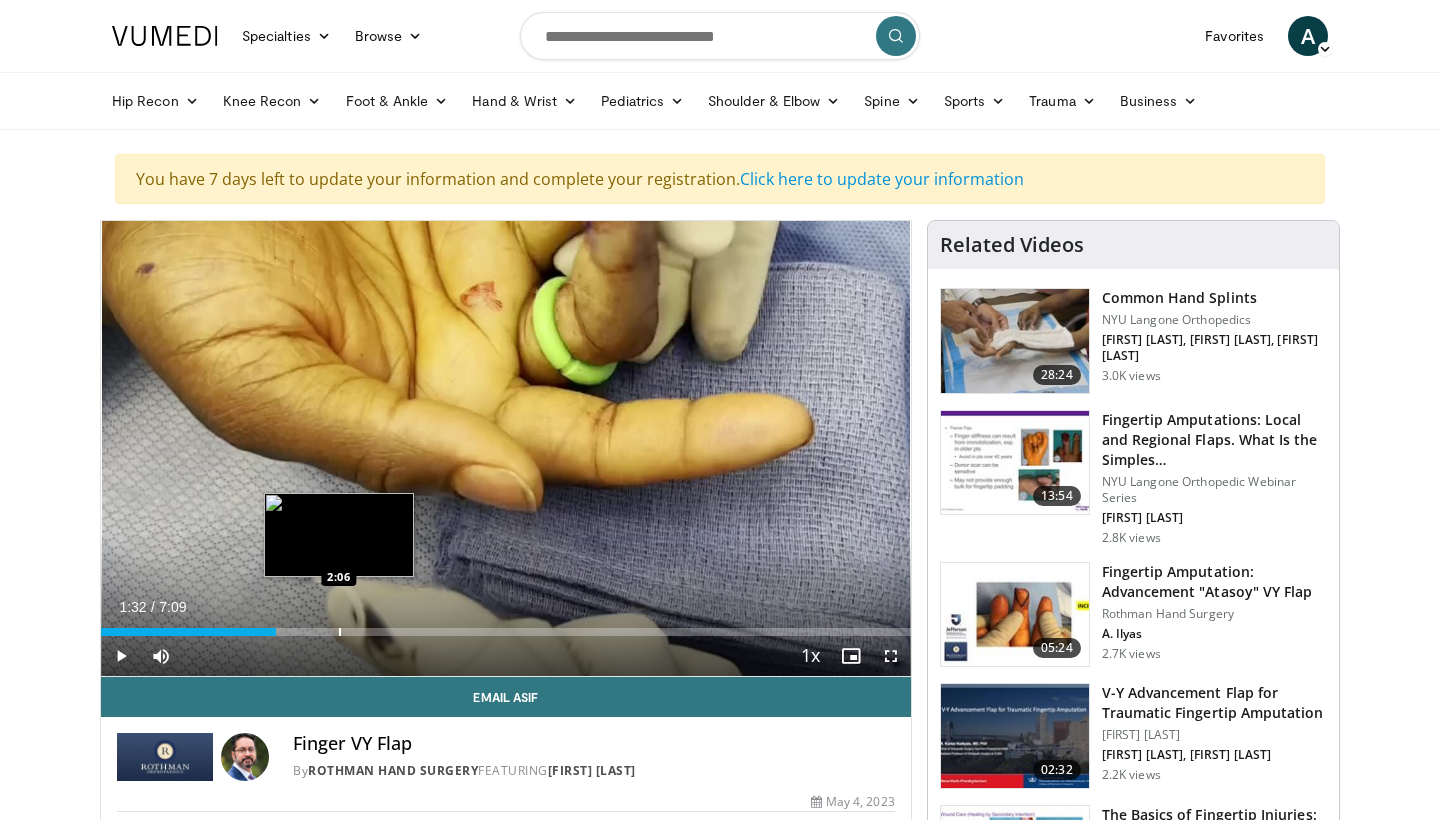 click at bounding box center (340, 632) 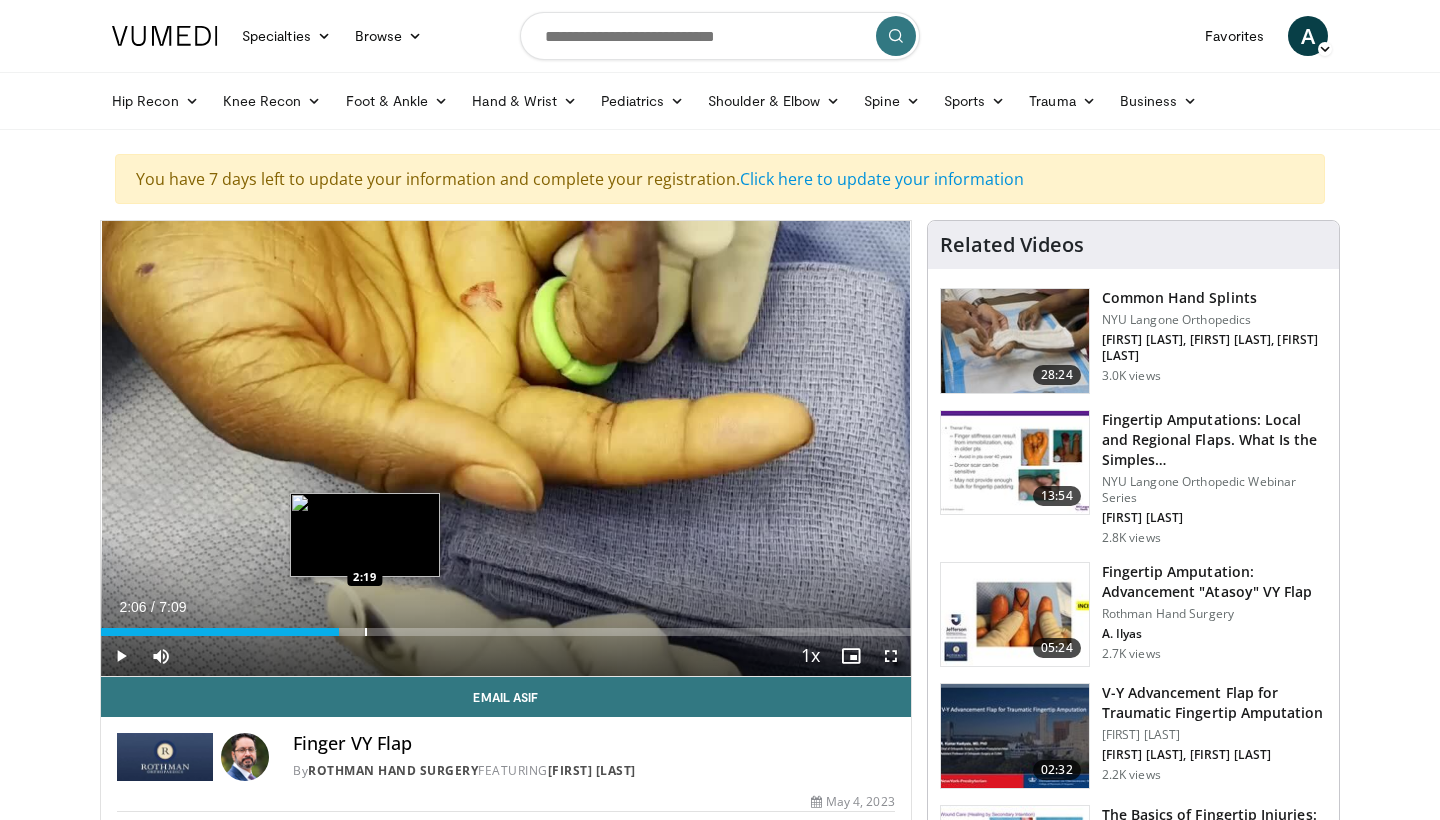 click at bounding box center (366, 632) 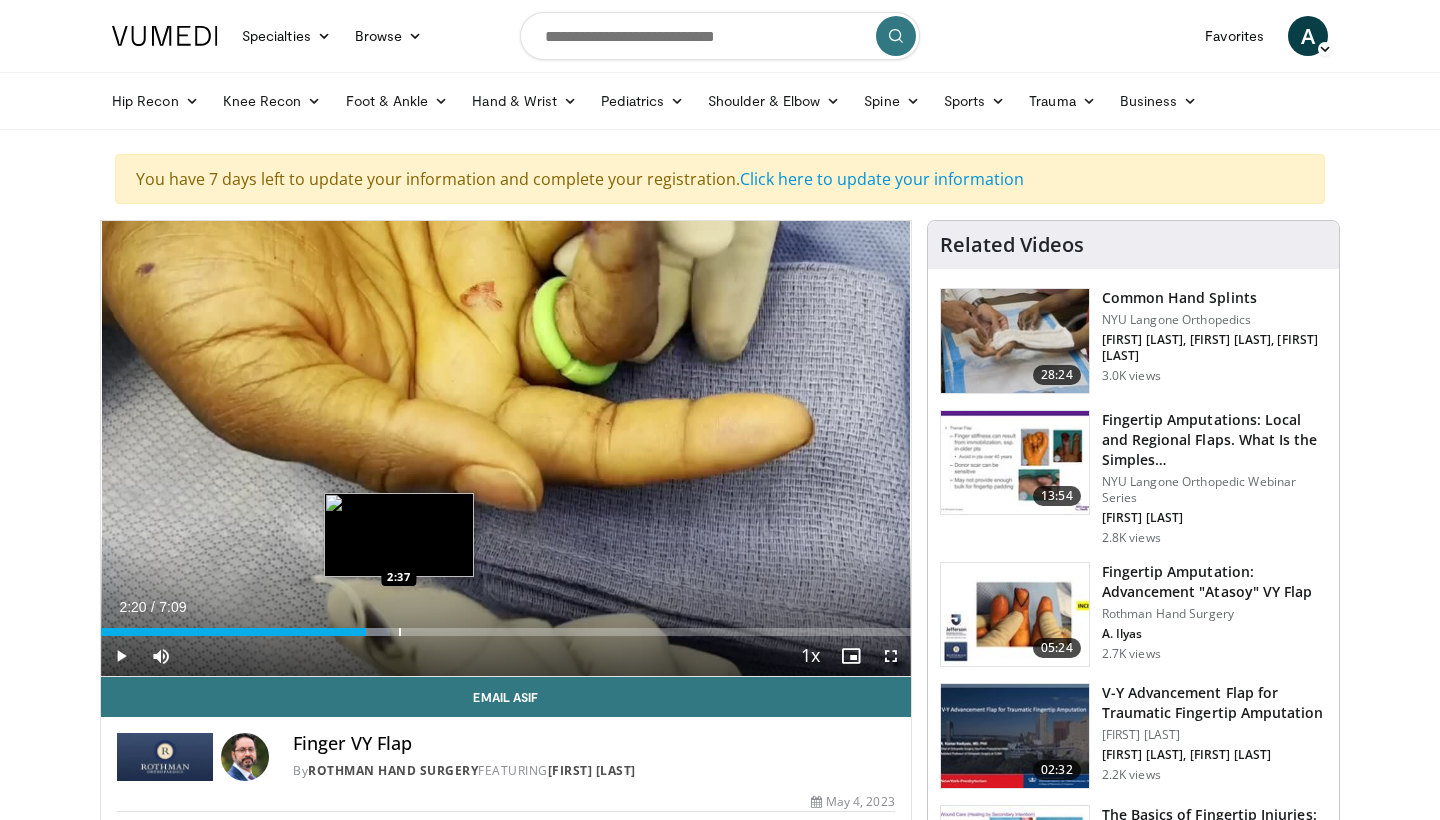 click at bounding box center [400, 632] 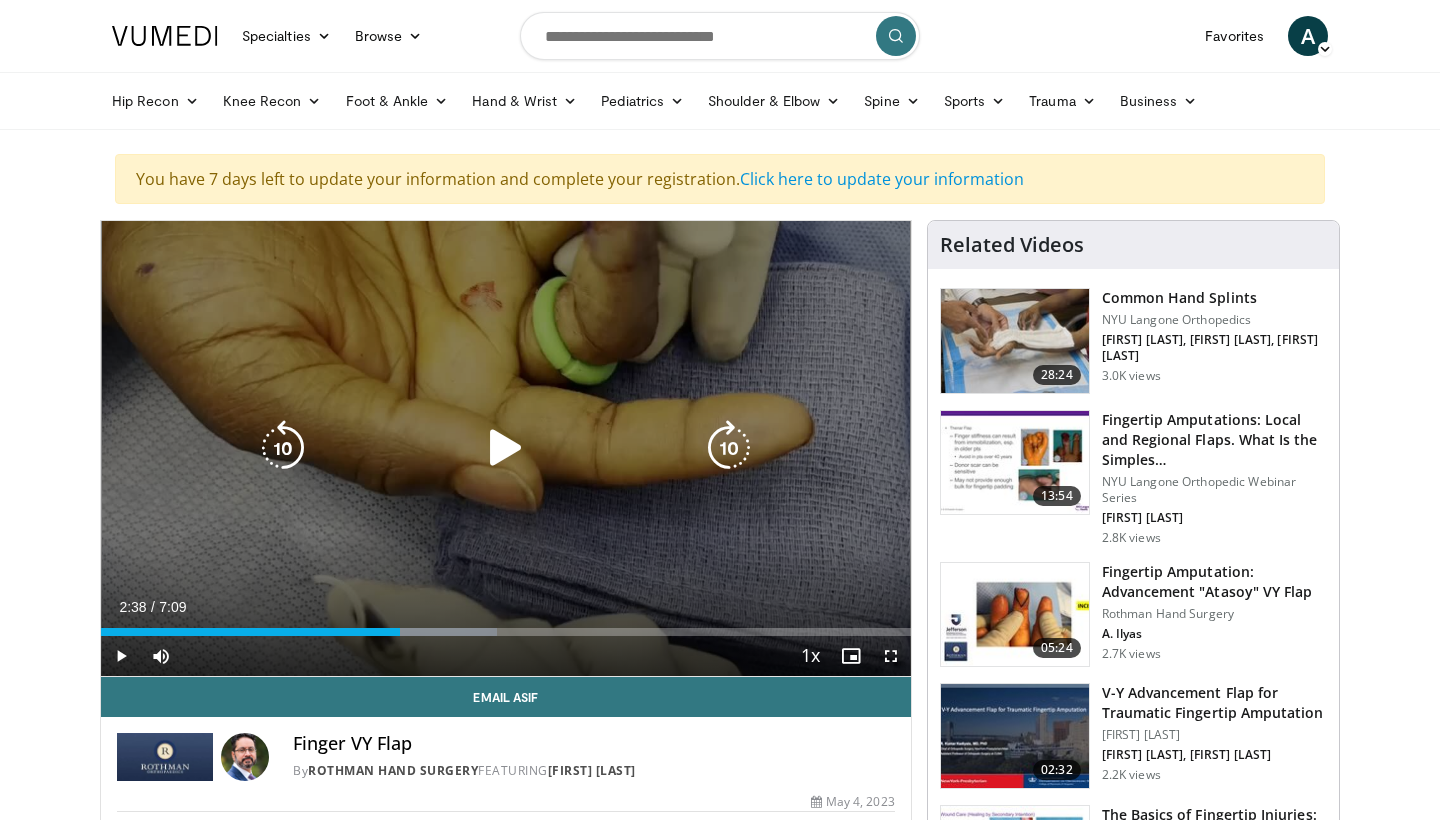 click at bounding box center (506, 448) 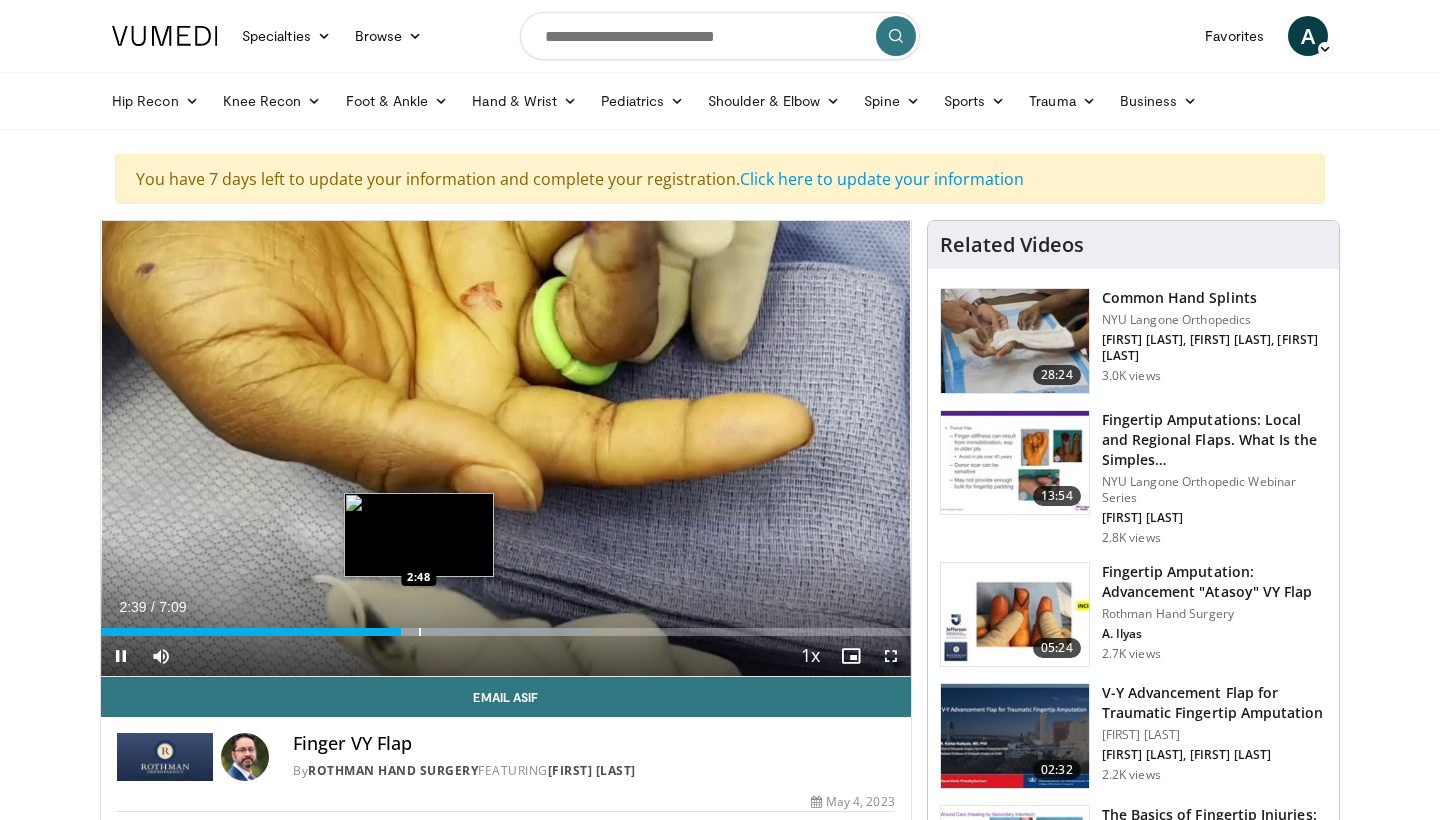 click at bounding box center [468, 632] 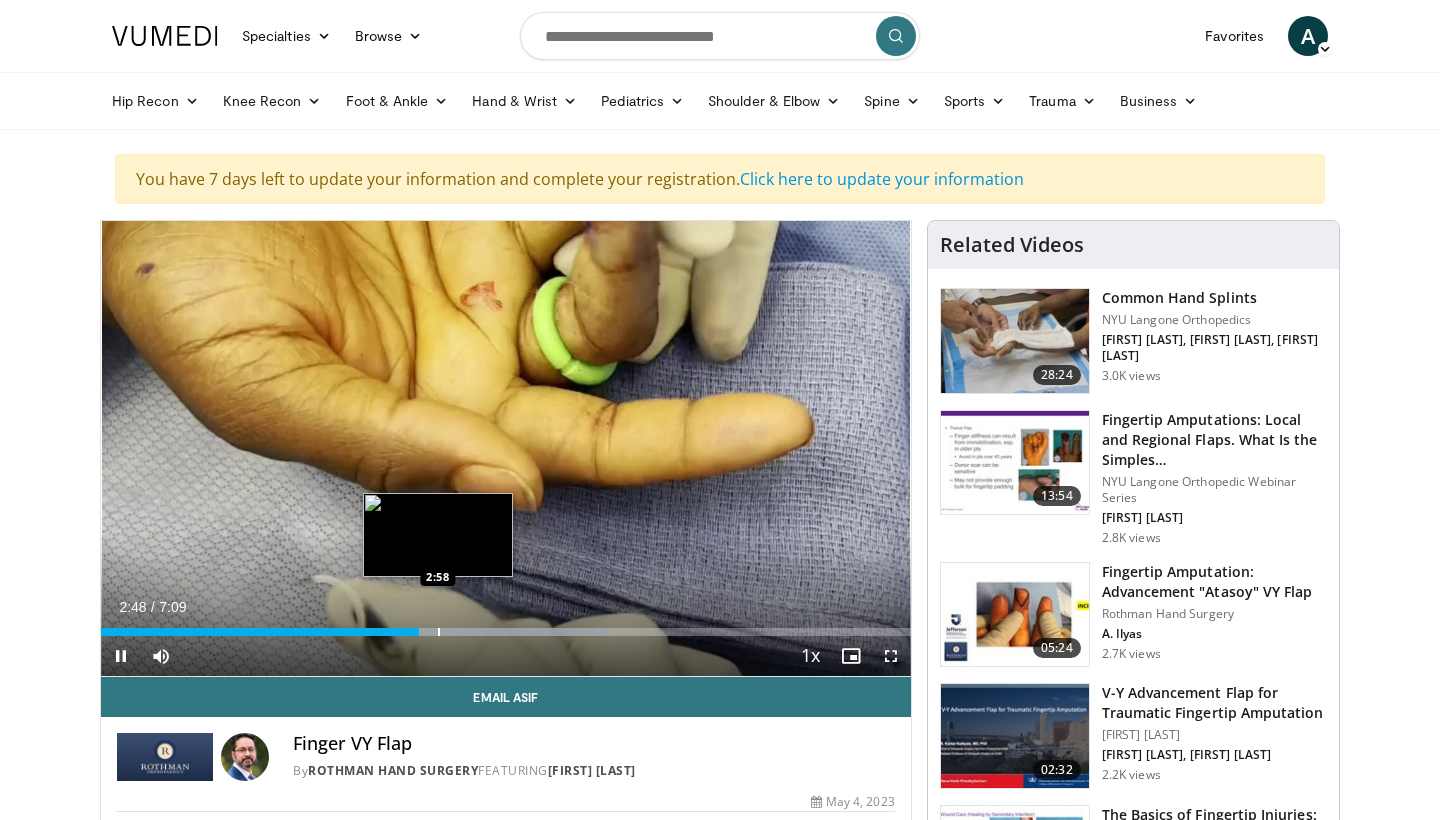 click at bounding box center [439, 632] 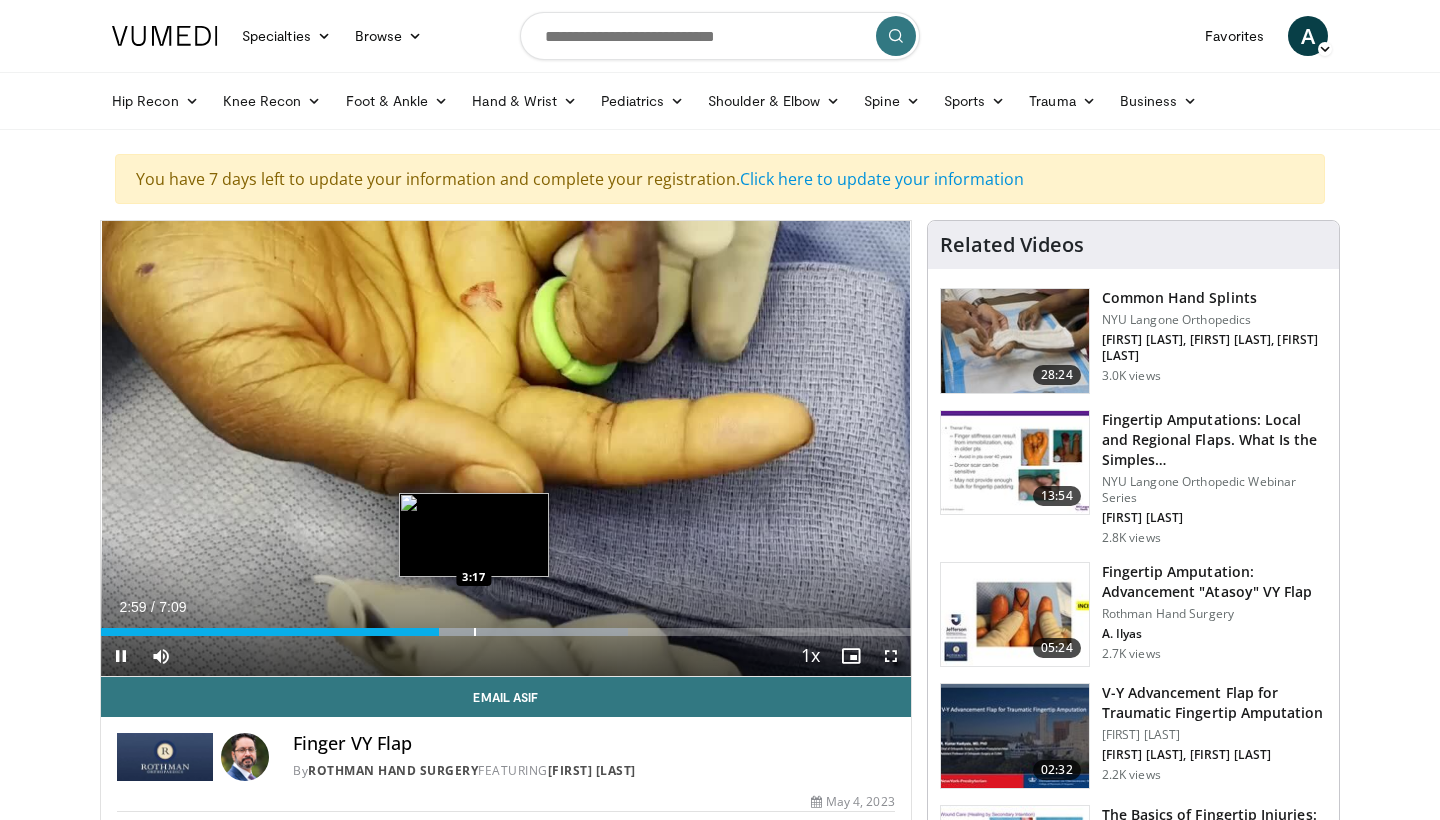 click at bounding box center (475, 632) 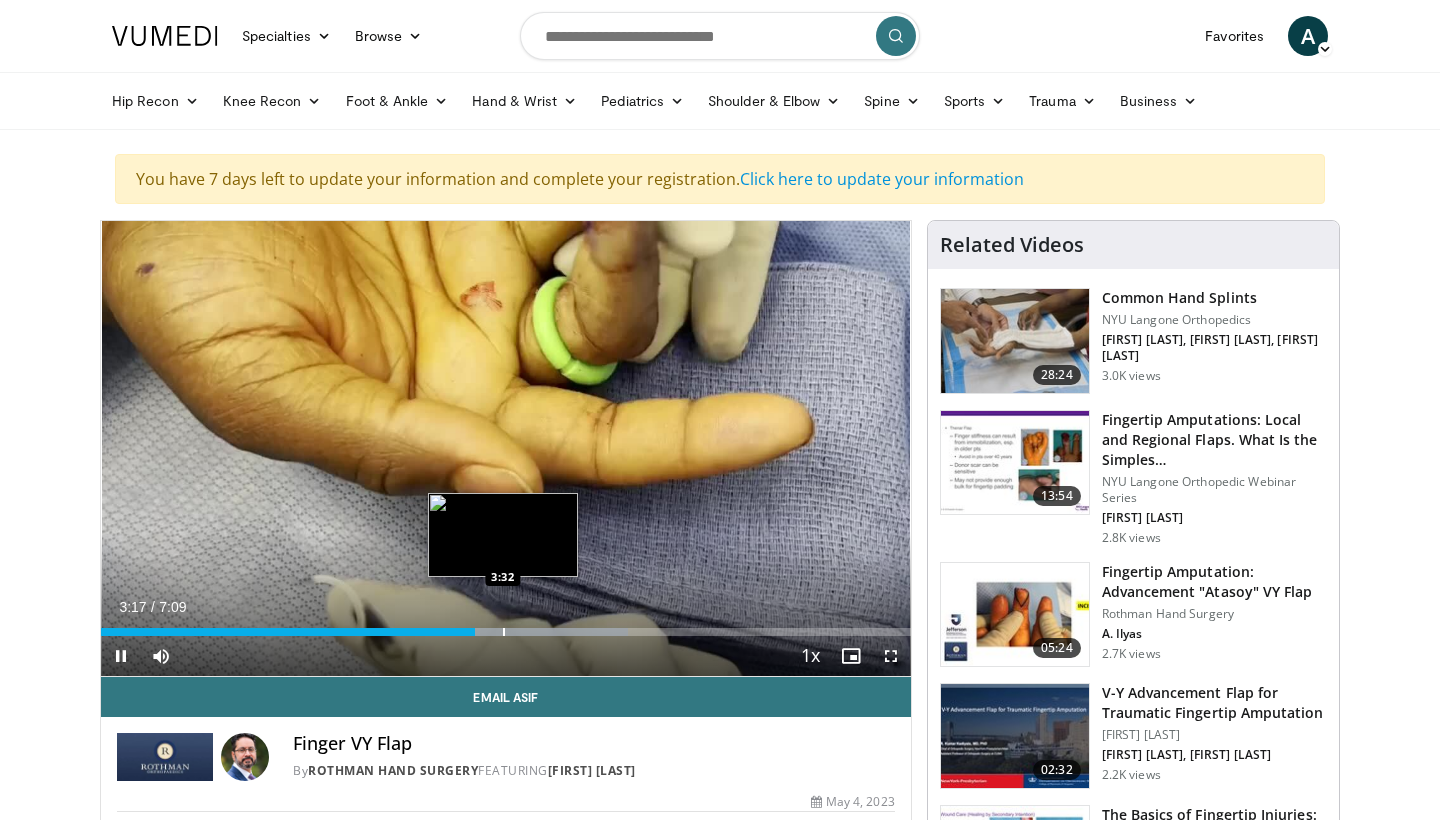 click at bounding box center (504, 632) 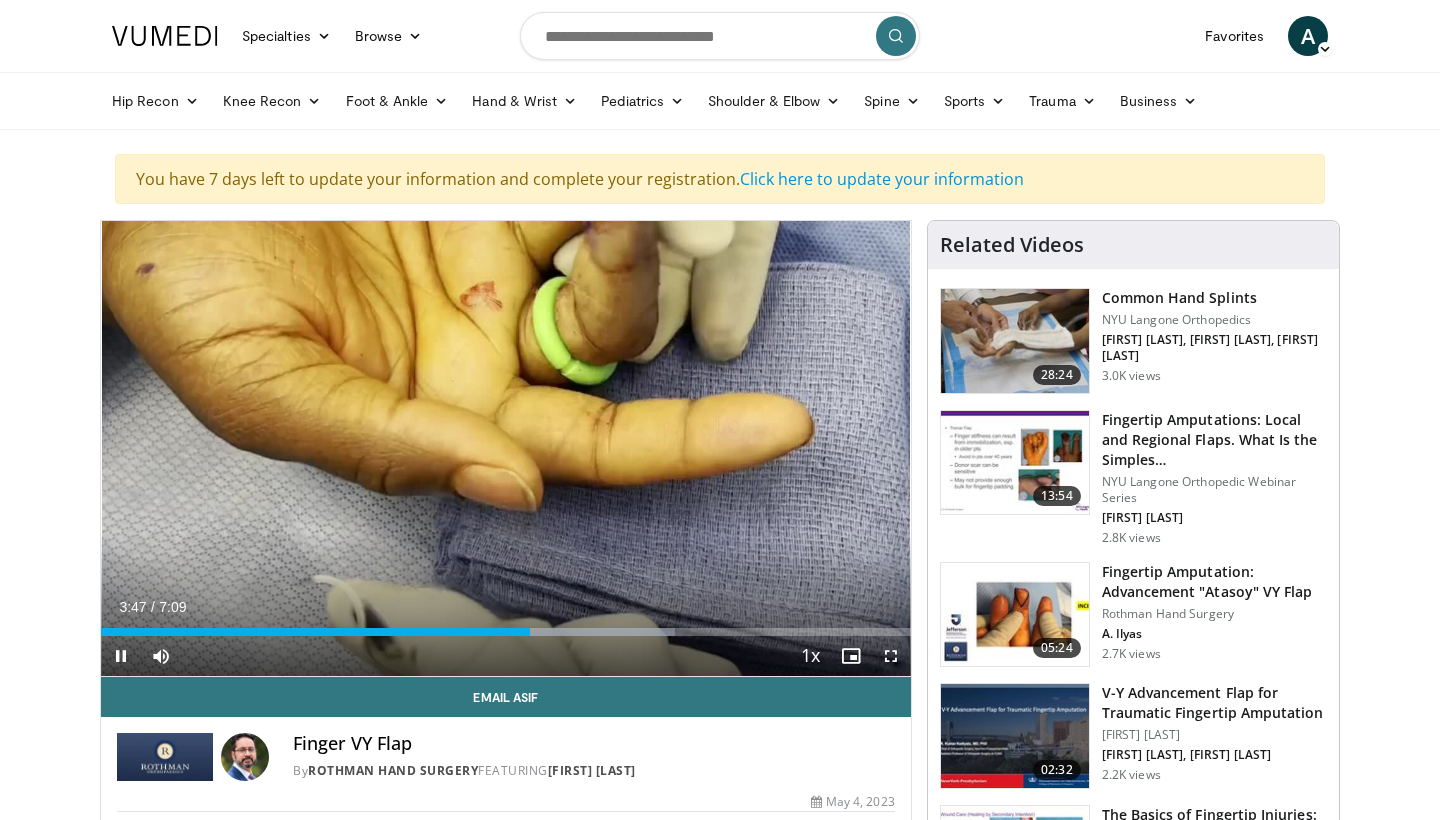 click at bounding box center (891, 656) 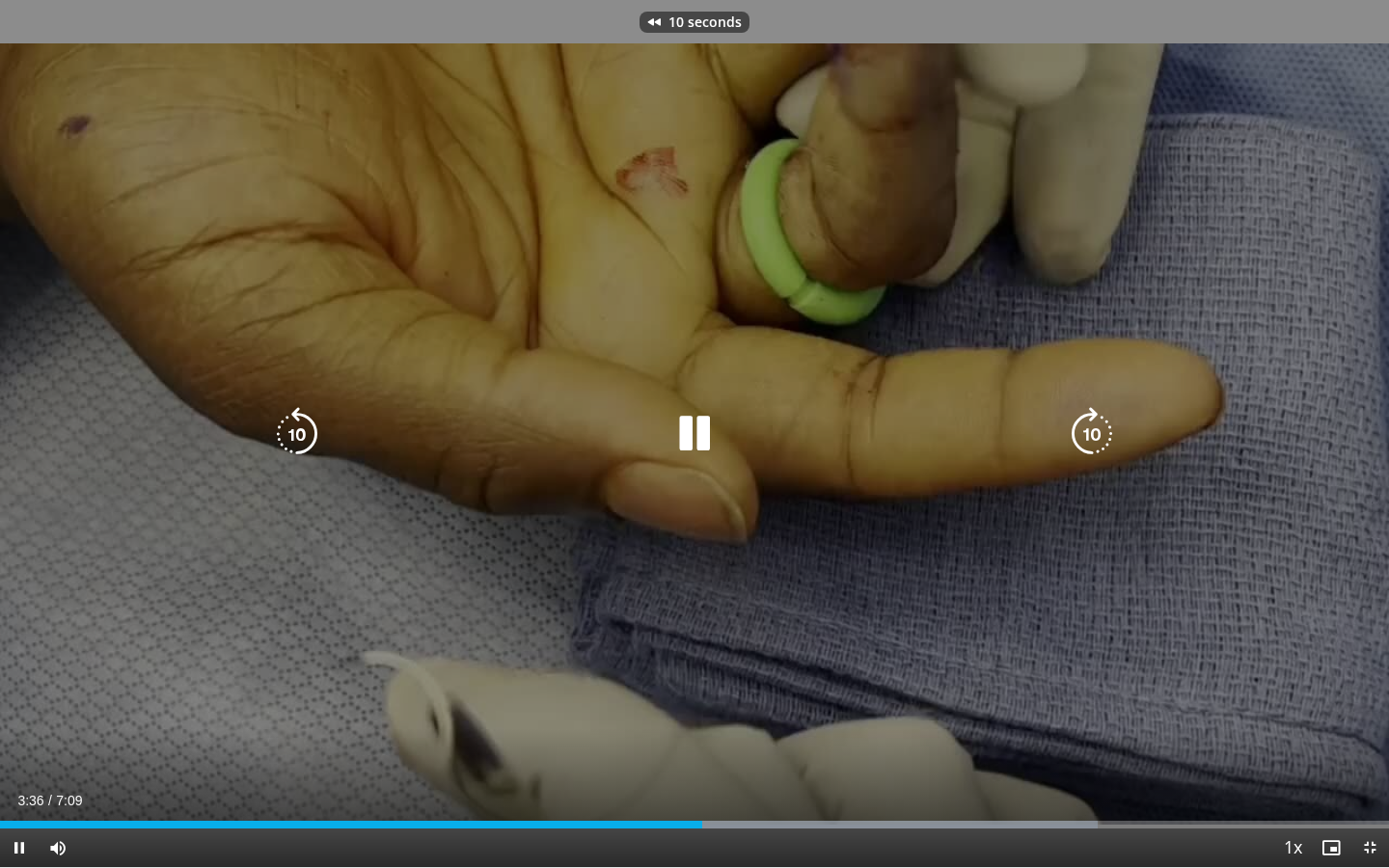 click at bounding box center [694, 434] 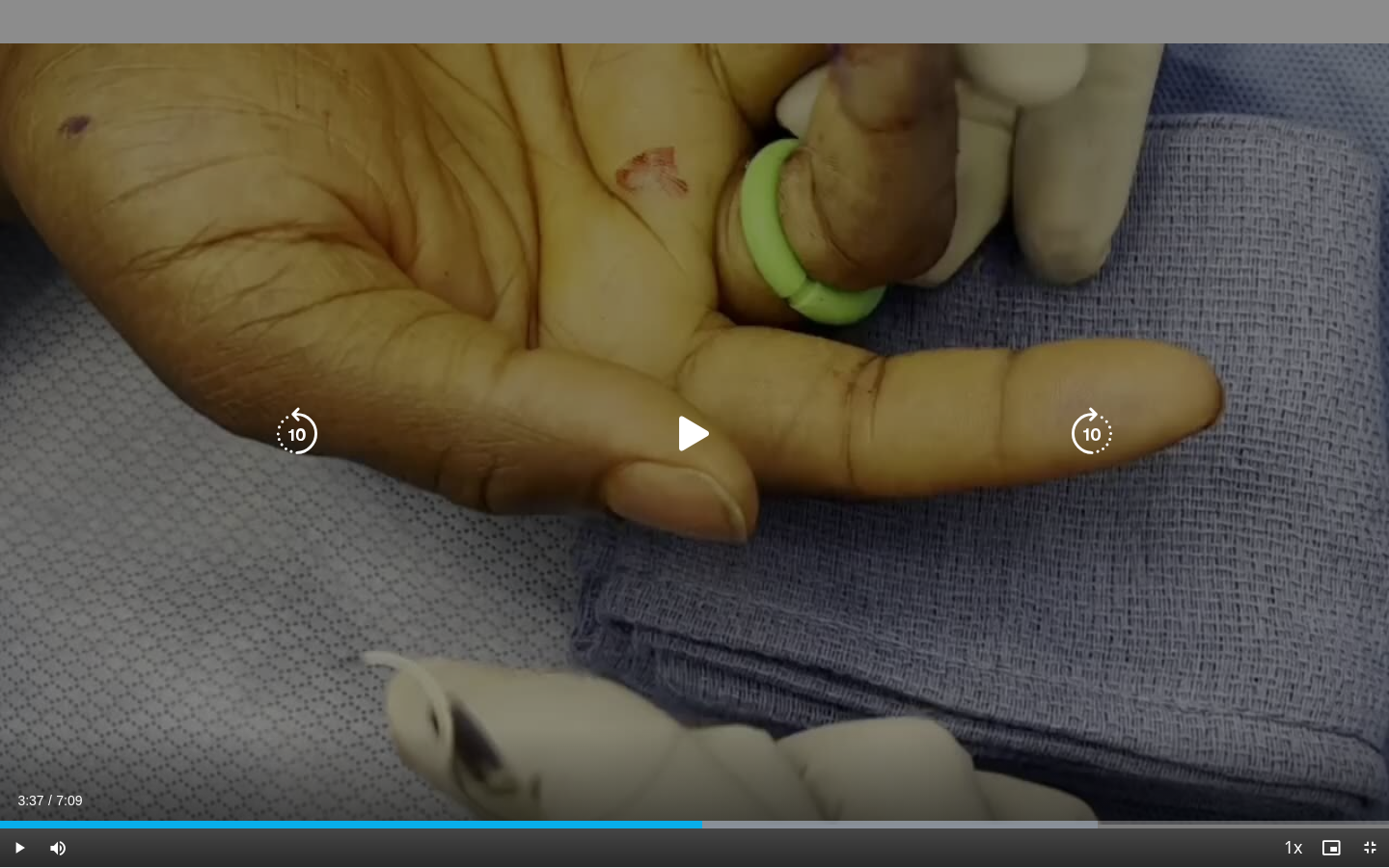 click at bounding box center [694, 434] 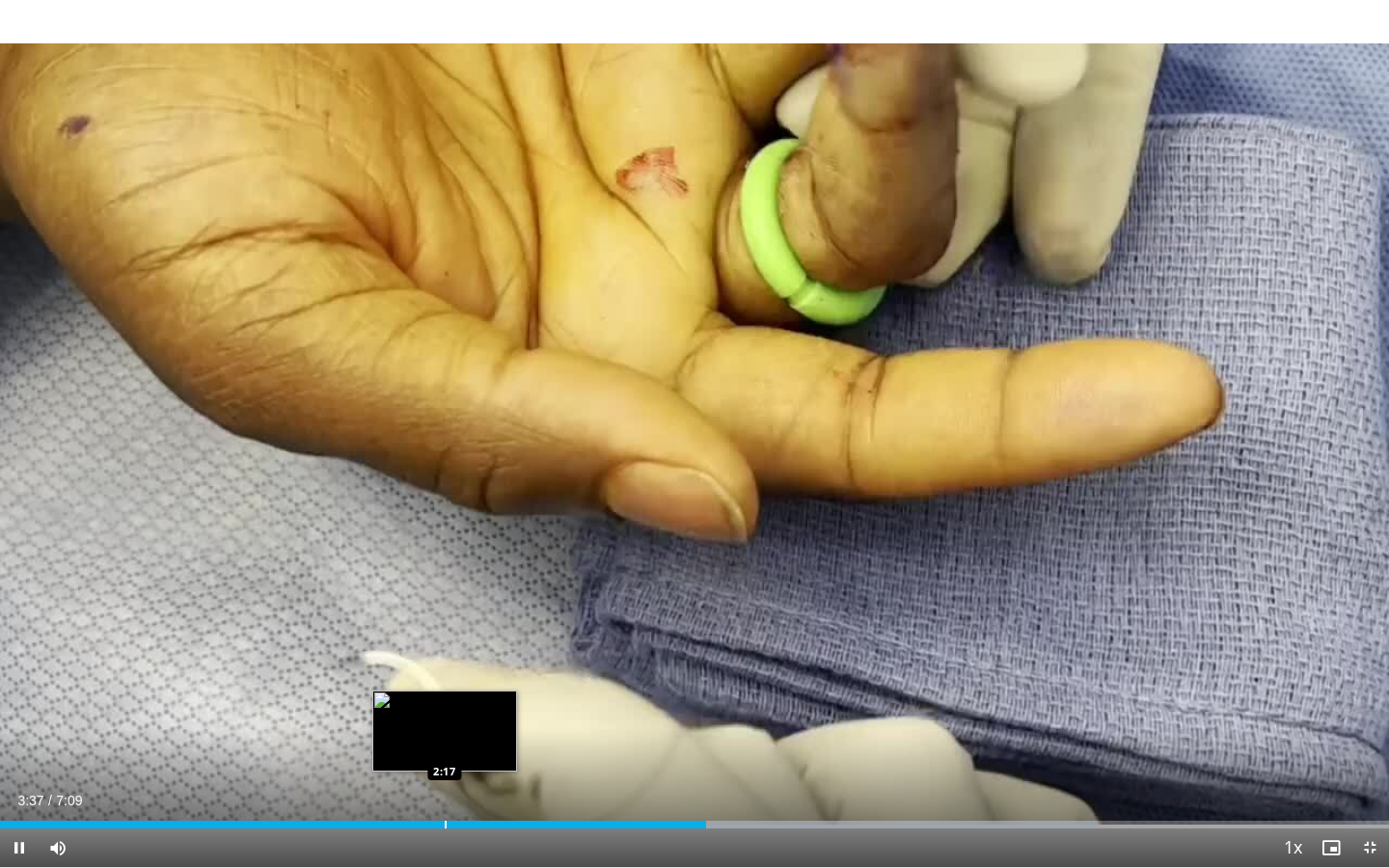 click at bounding box center [446, 825] 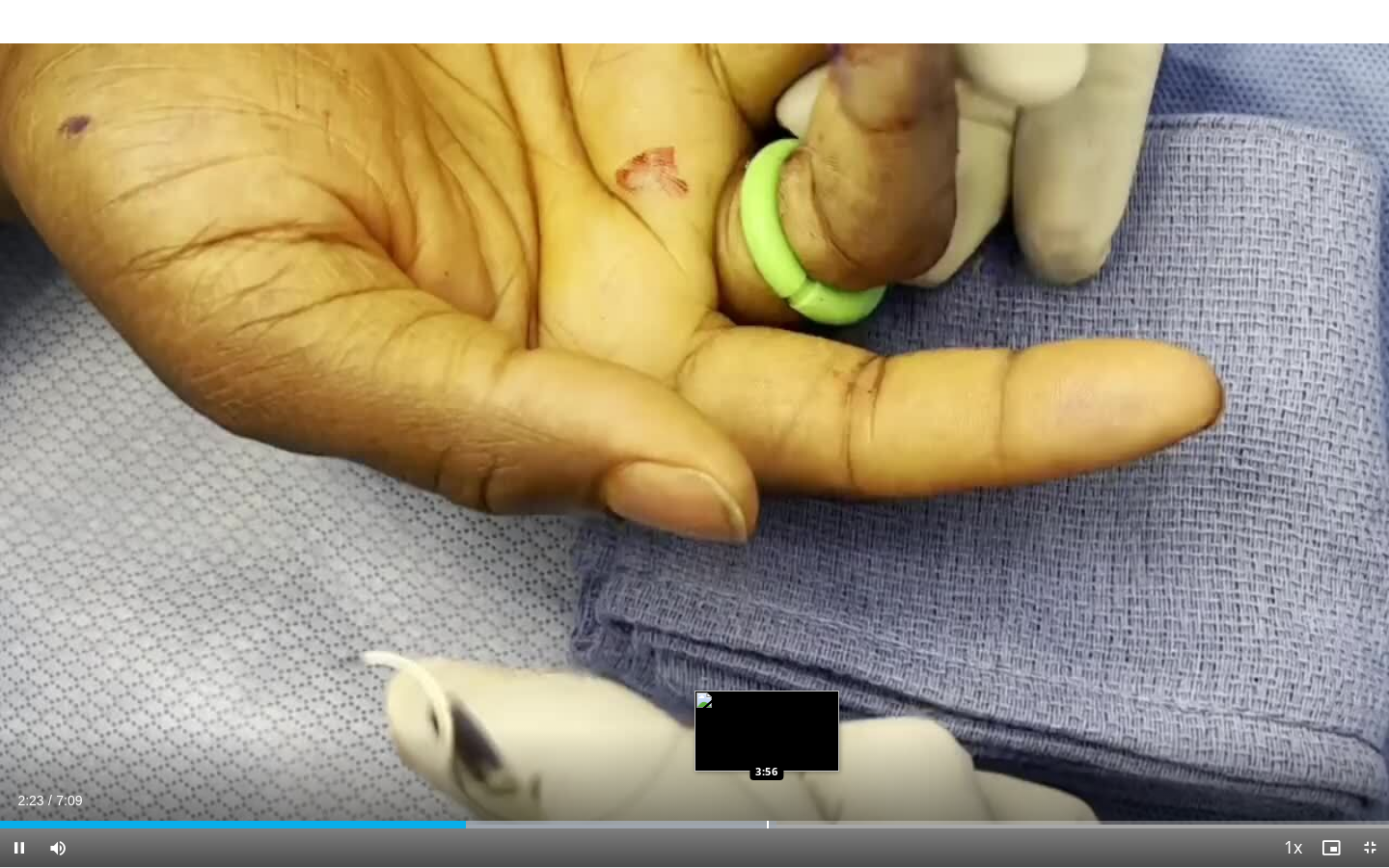 click on "Loaded :  55.92% 2:23 3:56" at bounding box center (694, 819) 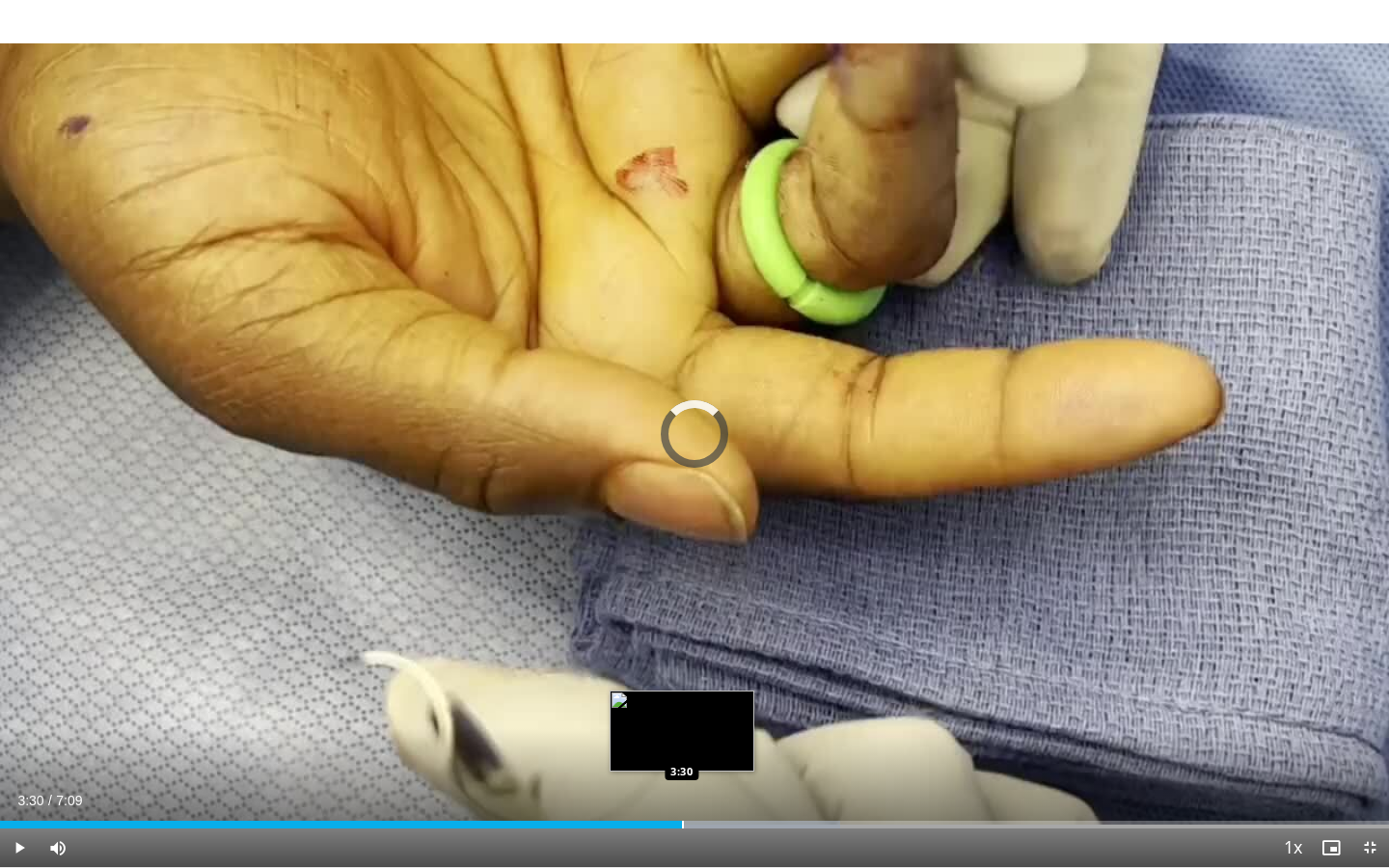 click on "Loaded :  60.47% 3:30 3:30" at bounding box center [694, 819] 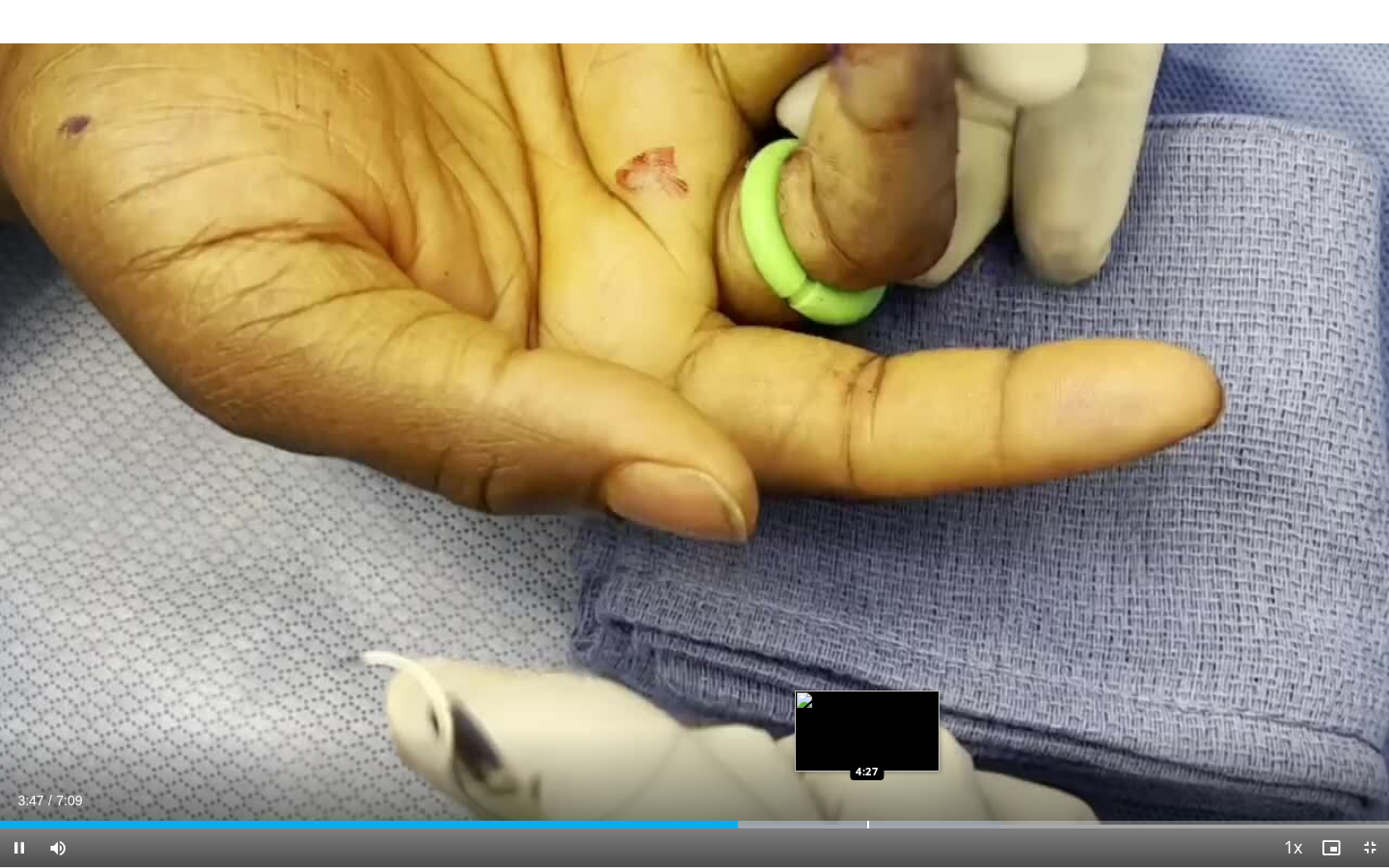 click on "Loaded :  72.24% 3:47 4:27" at bounding box center (694, 819) 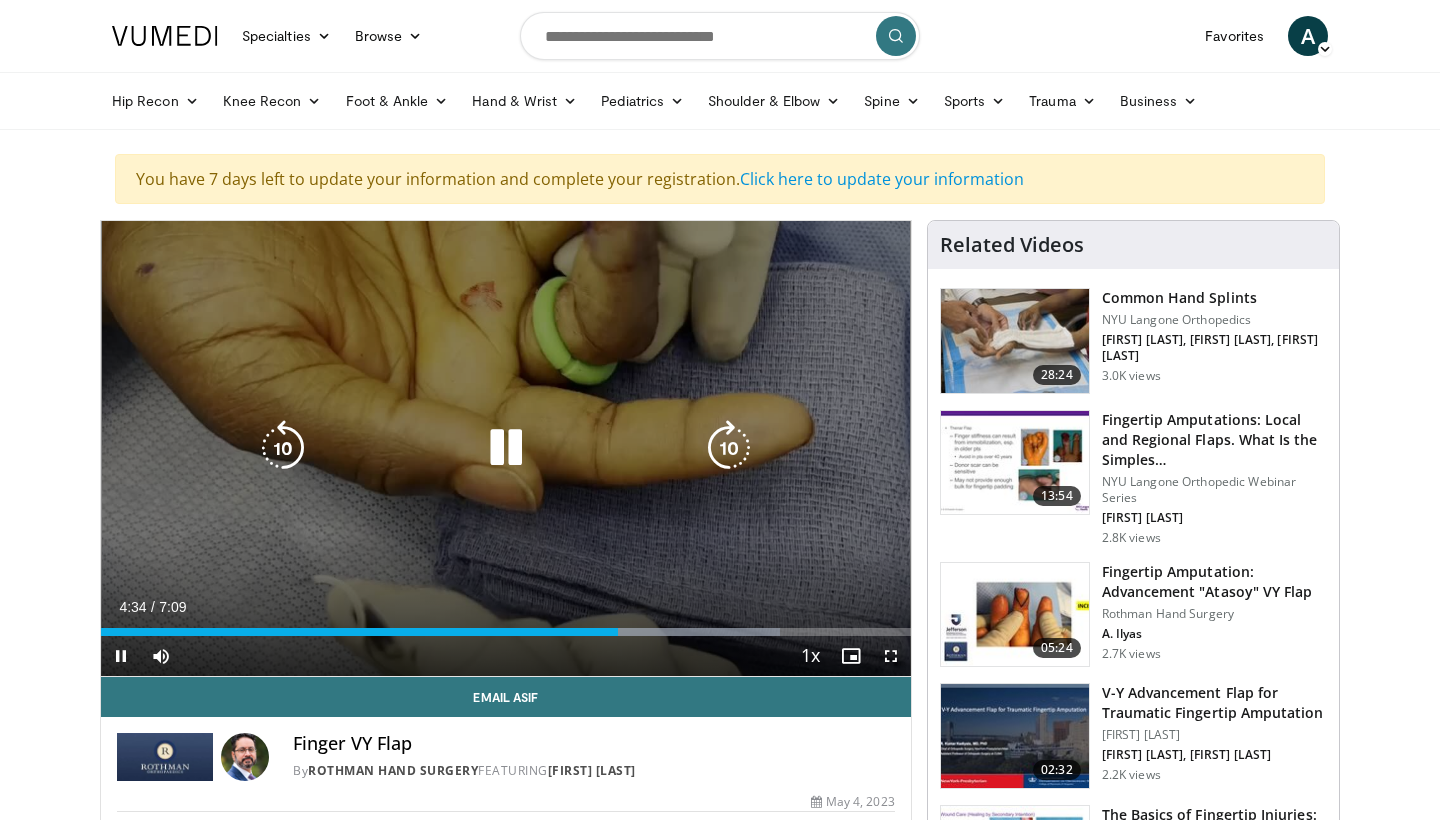 click at bounding box center (506, 448) 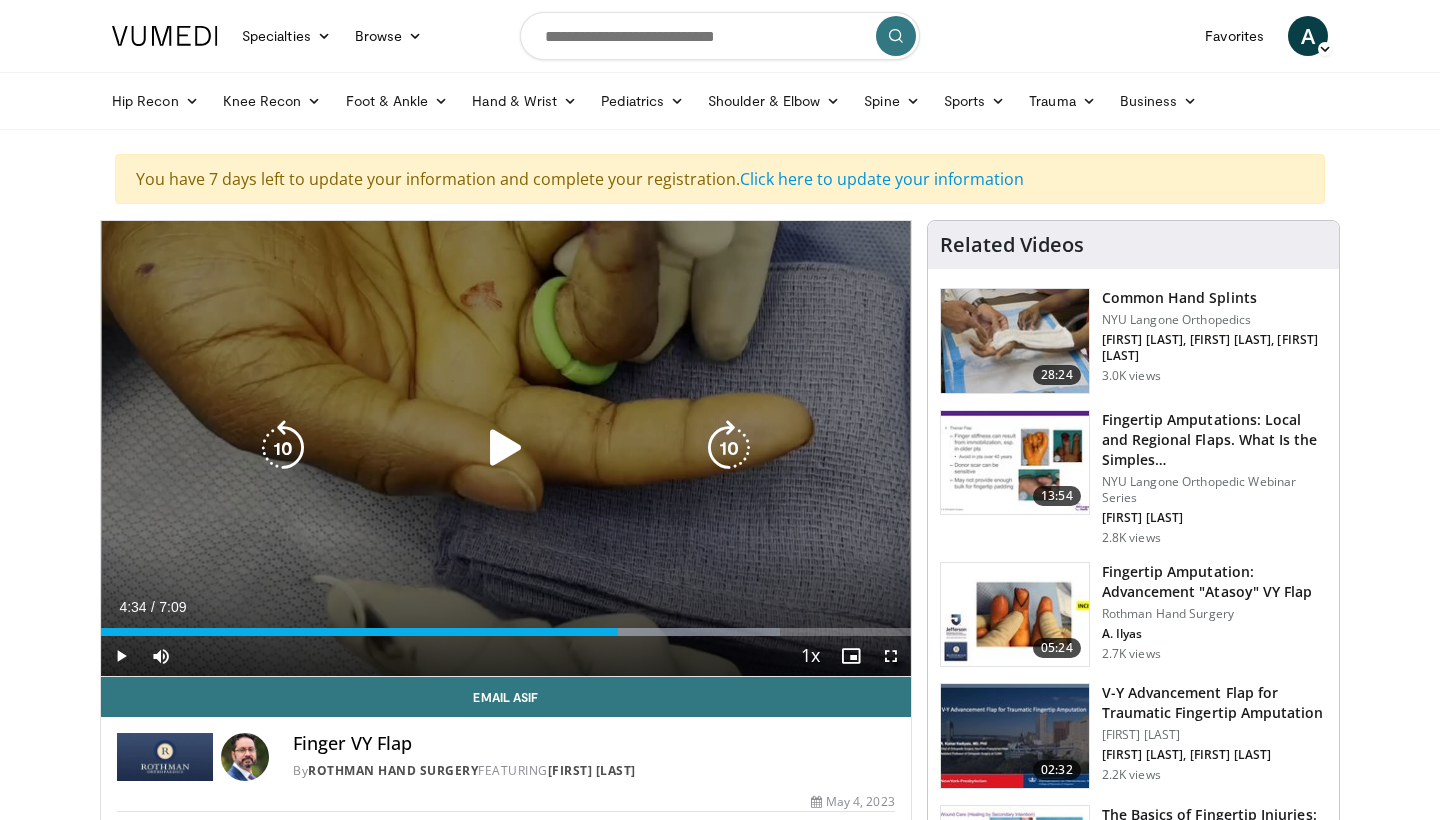 click at bounding box center (506, 448) 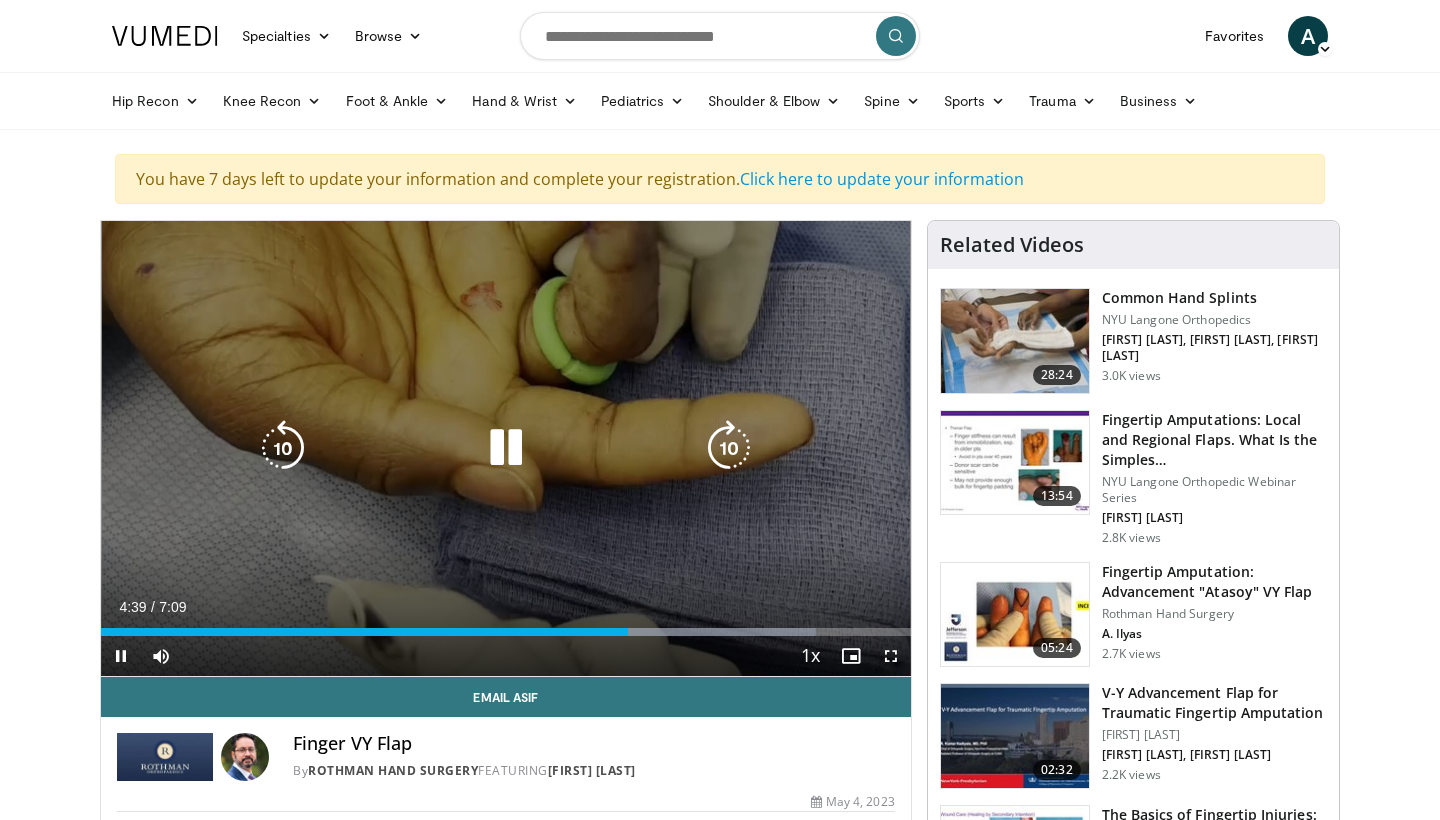 click at bounding box center (506, 448) 